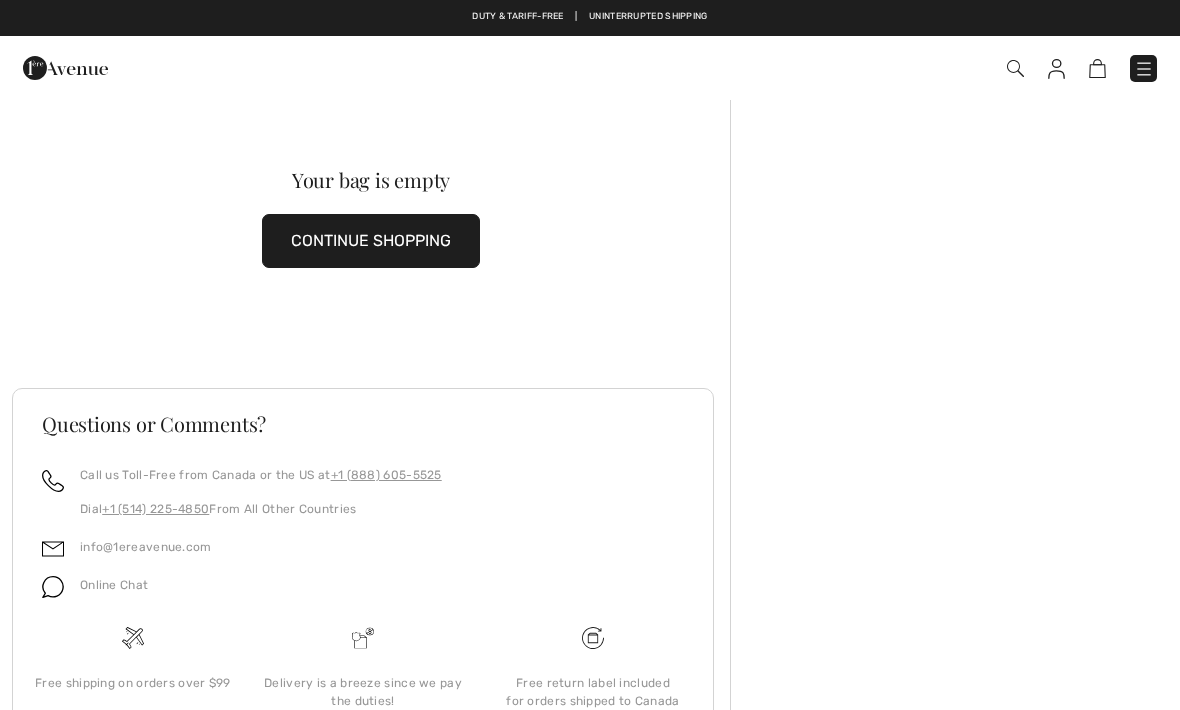 scroll, scrollTop: 0, scrollLeft: 0, axis: both 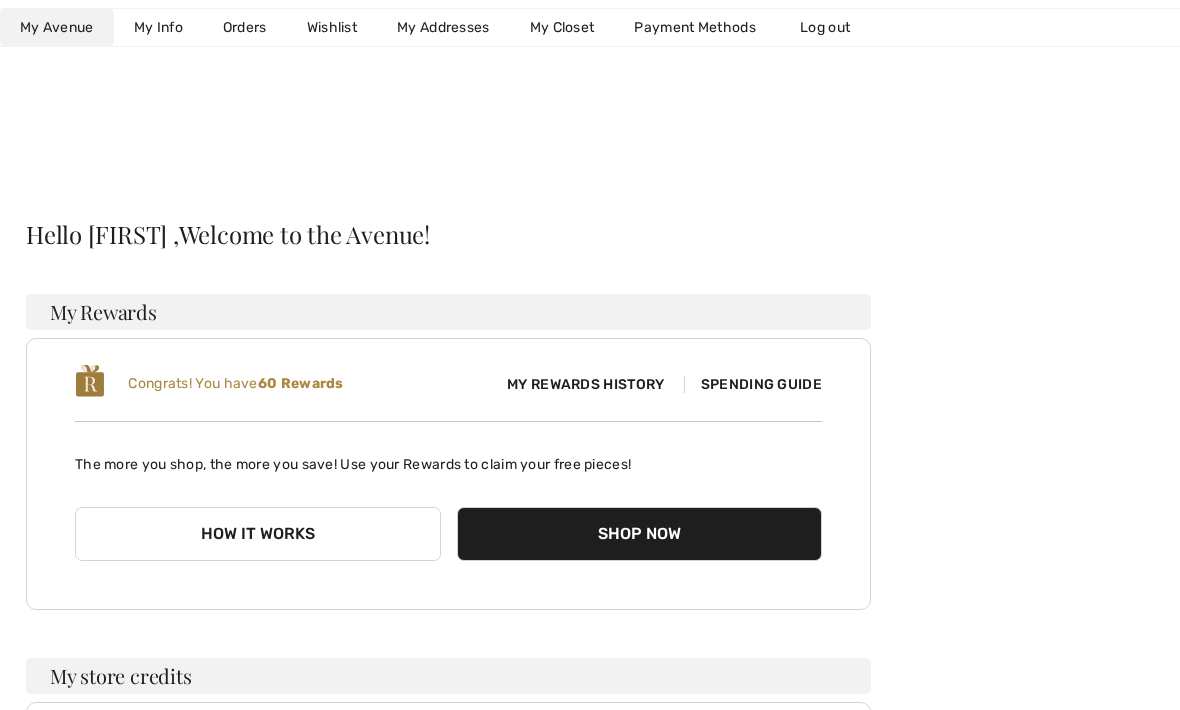 click on "My Avenue" at bounding box center (57, 27) 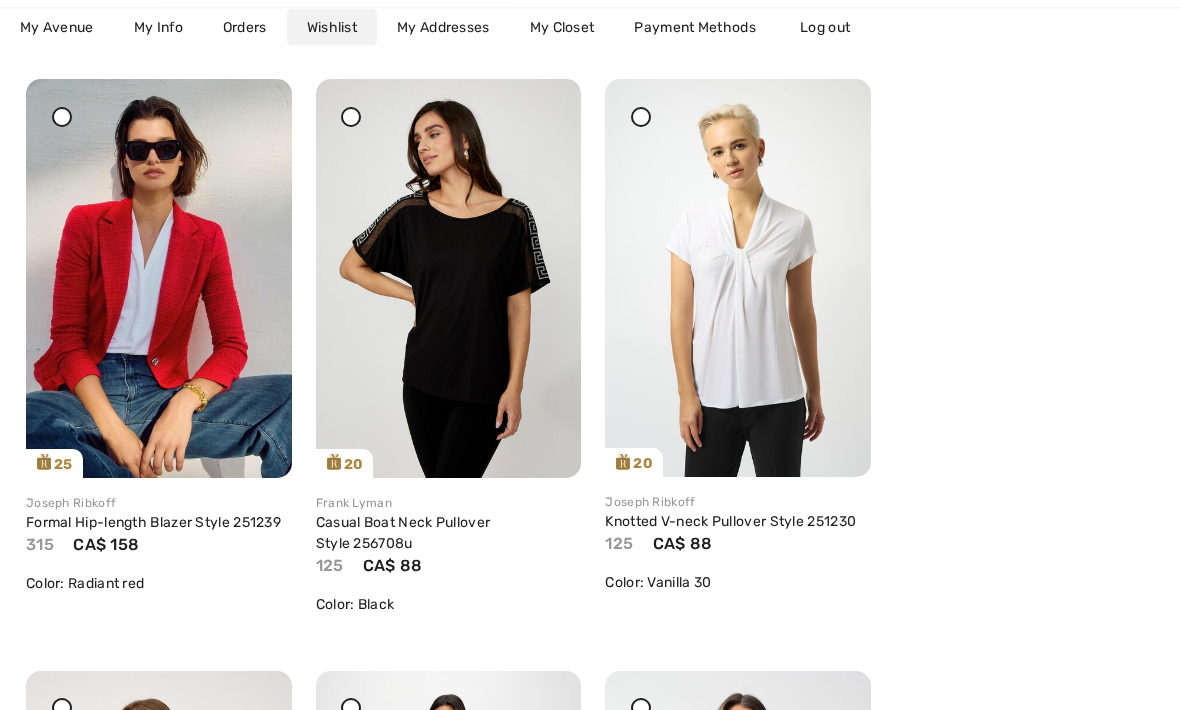 scroll, scrollTop: 3870, scrollLeft: 0, axis: vertical 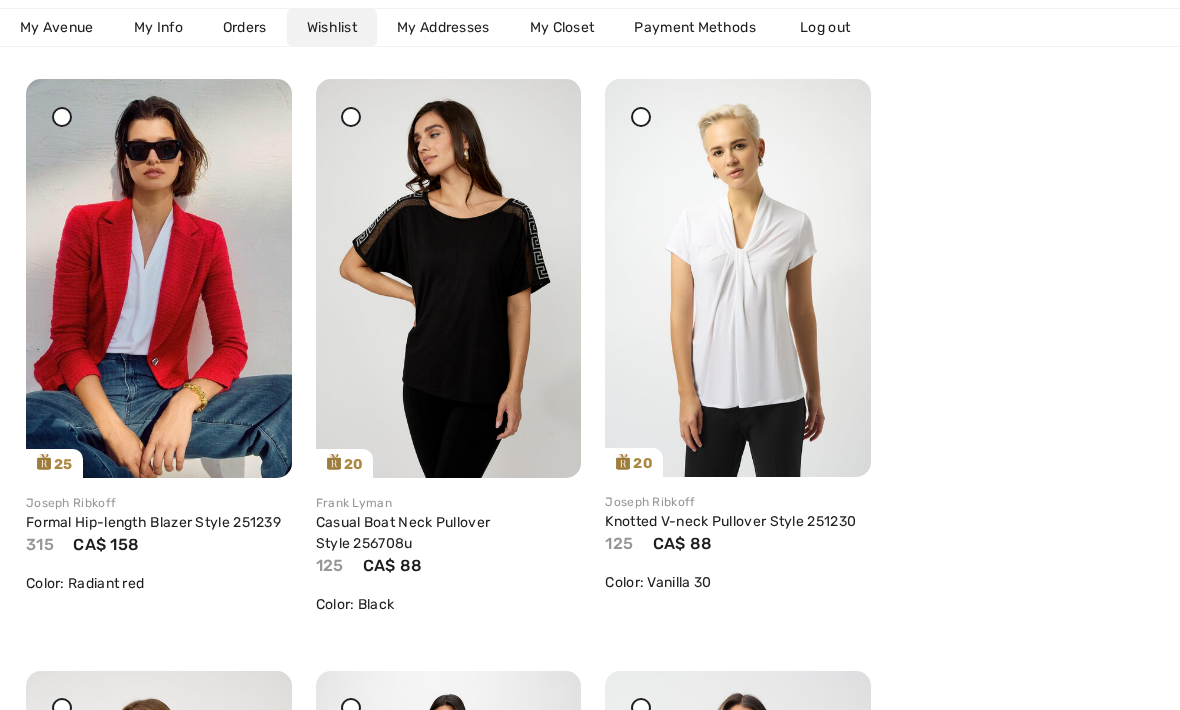 click at bounding box center (159, 278) 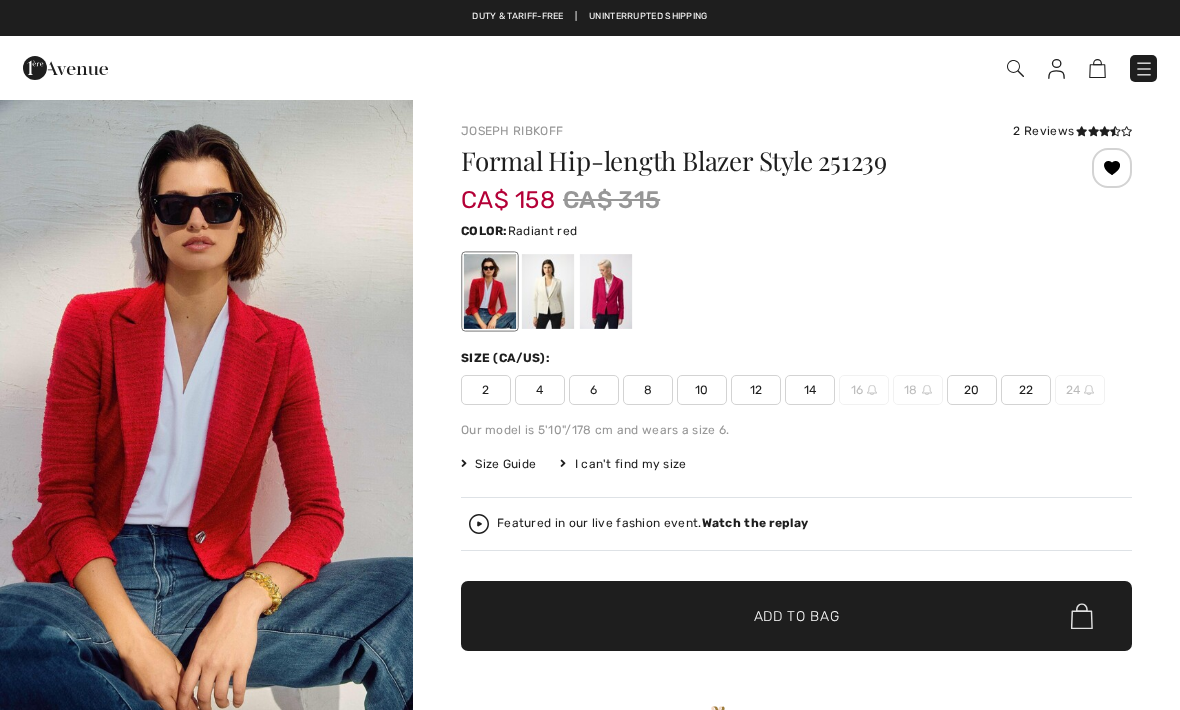 scroll, scrollTop: 0, scrollLeft: 0, axis: both 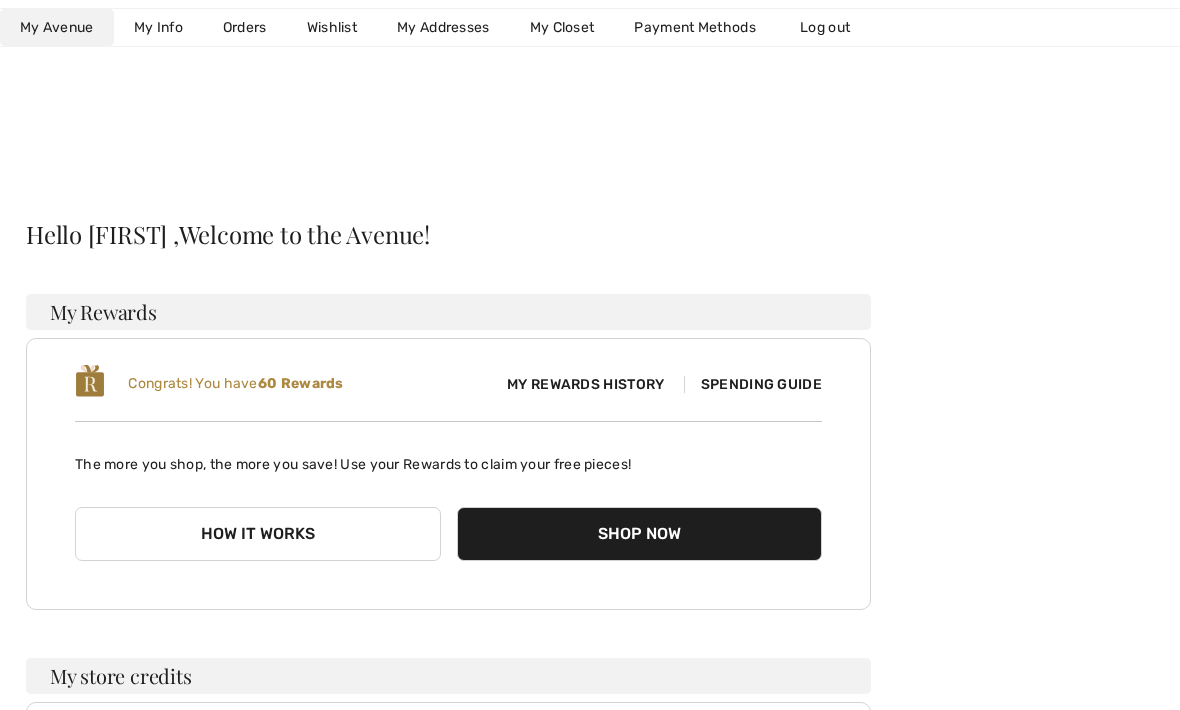 click on "Wishlist" at bounding box center [332, 27] 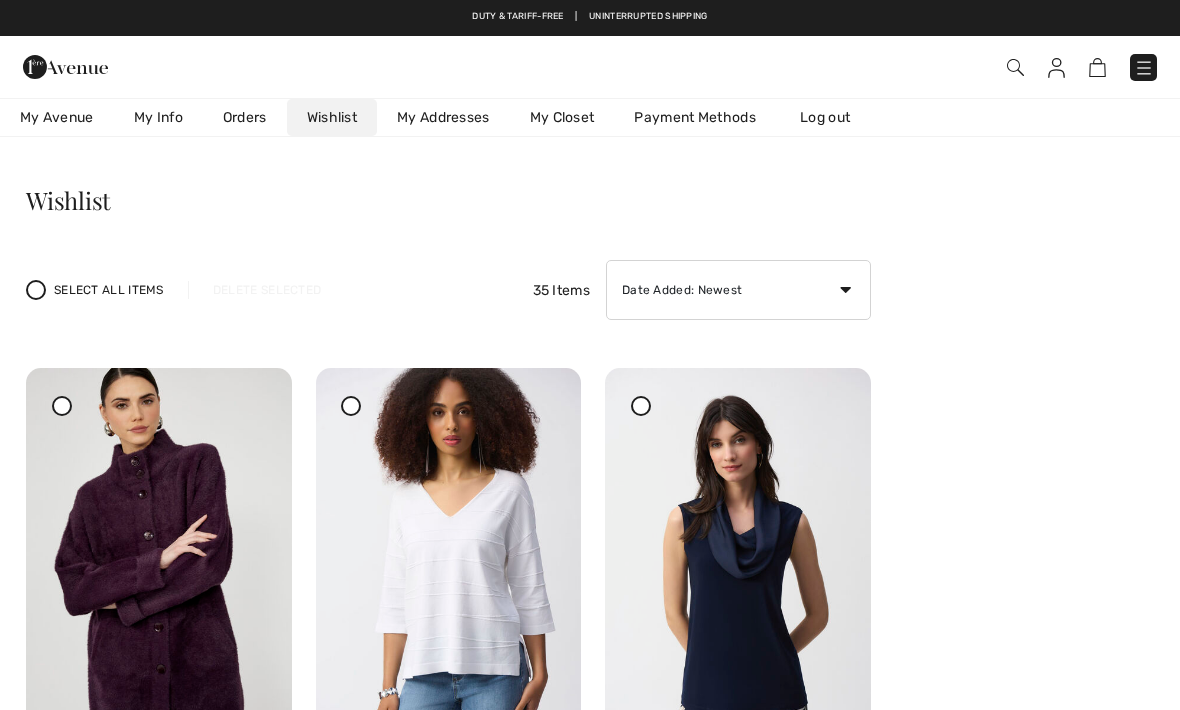 scroll, scrollTop: 0, scrollLeft: 0, axis: both 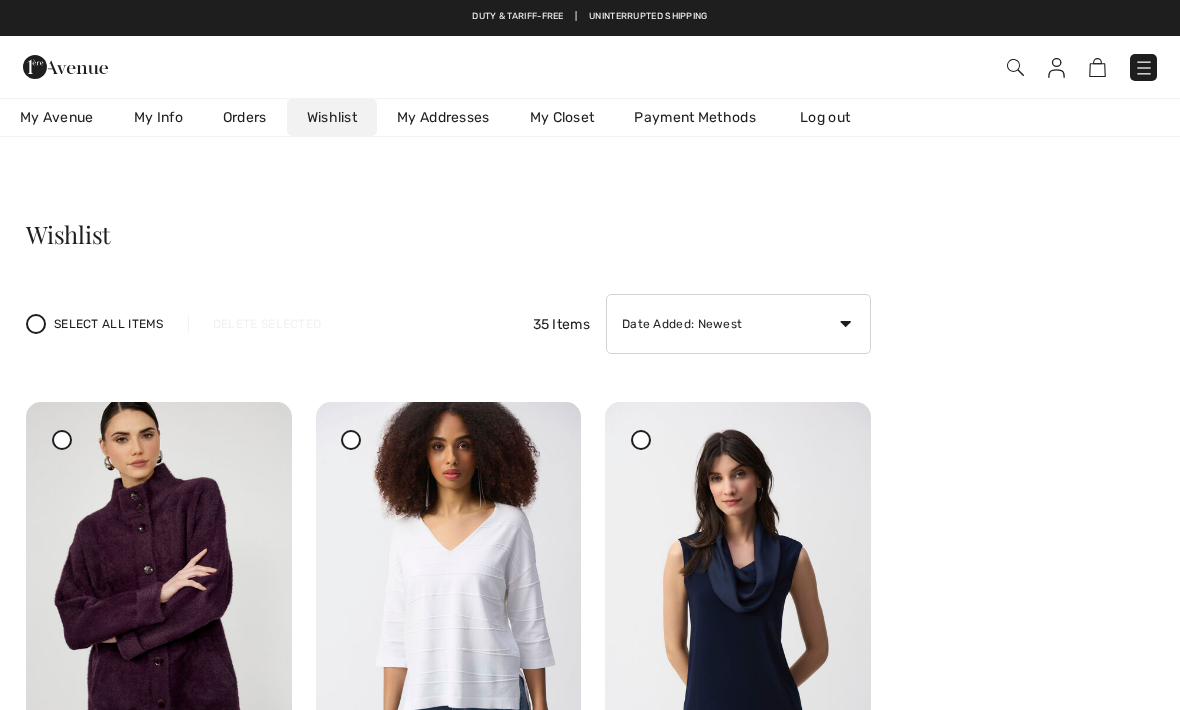 click at bounding box center [1143, 67] 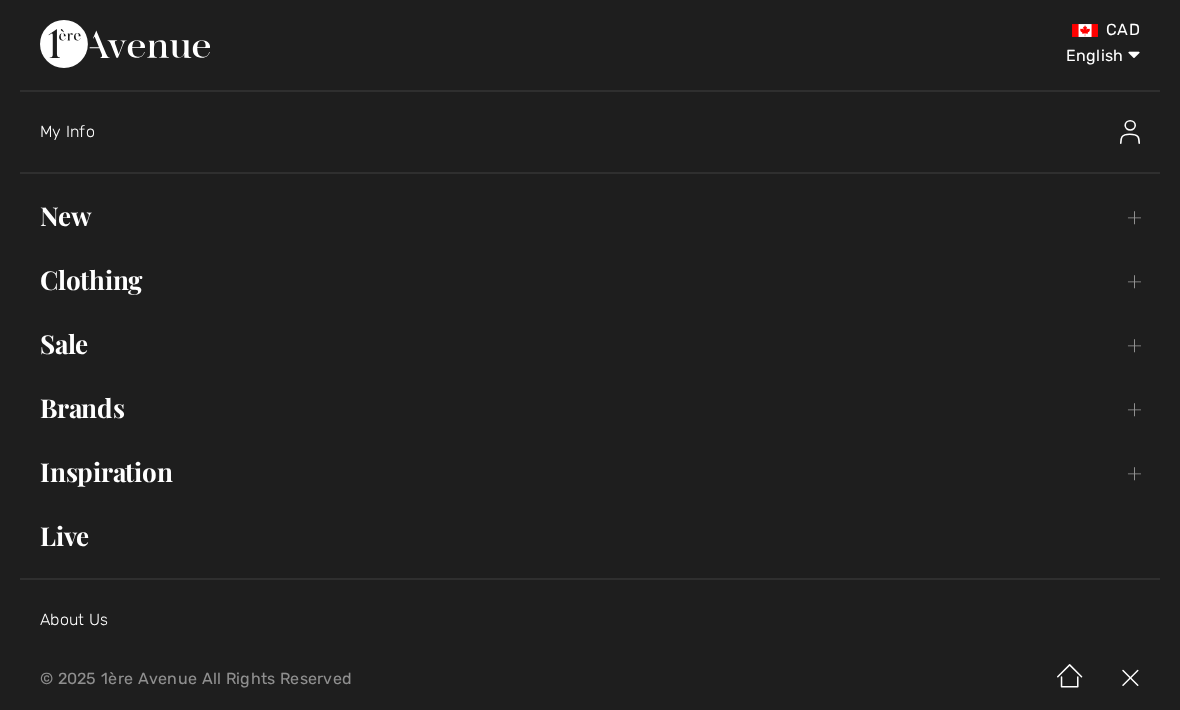 click on "New Toggle submenu" at bounding box center [590, 216] 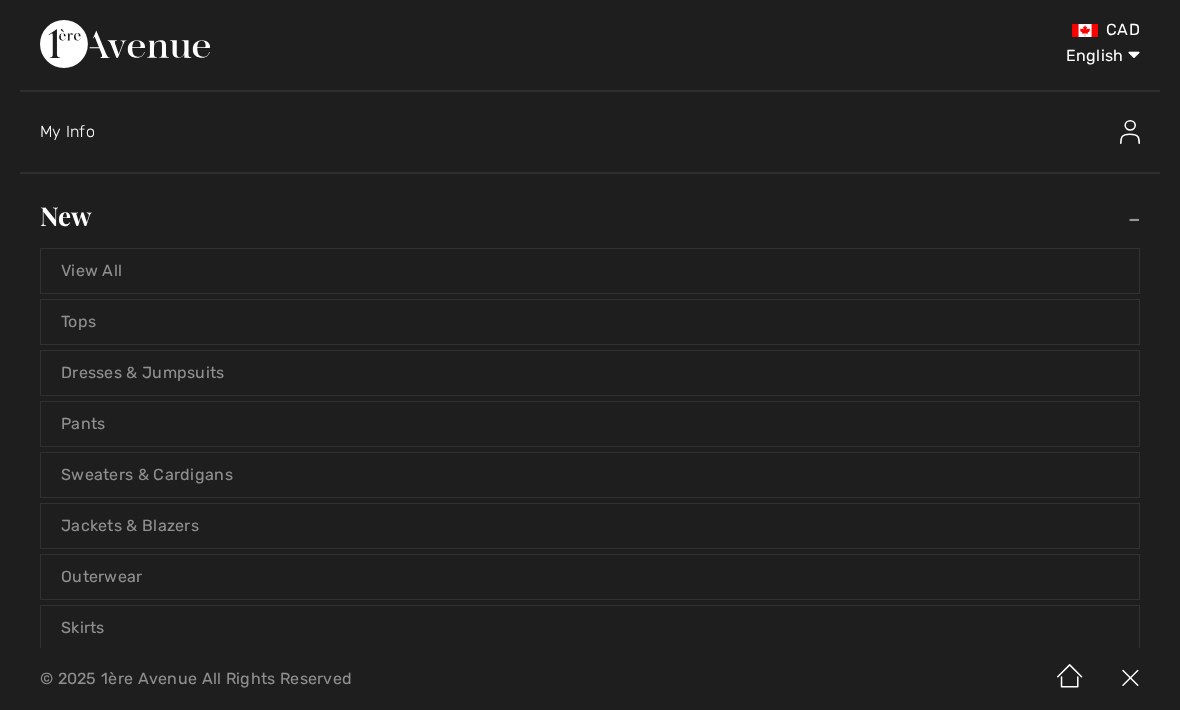 click on "View All" at bounding box center (590, 271) 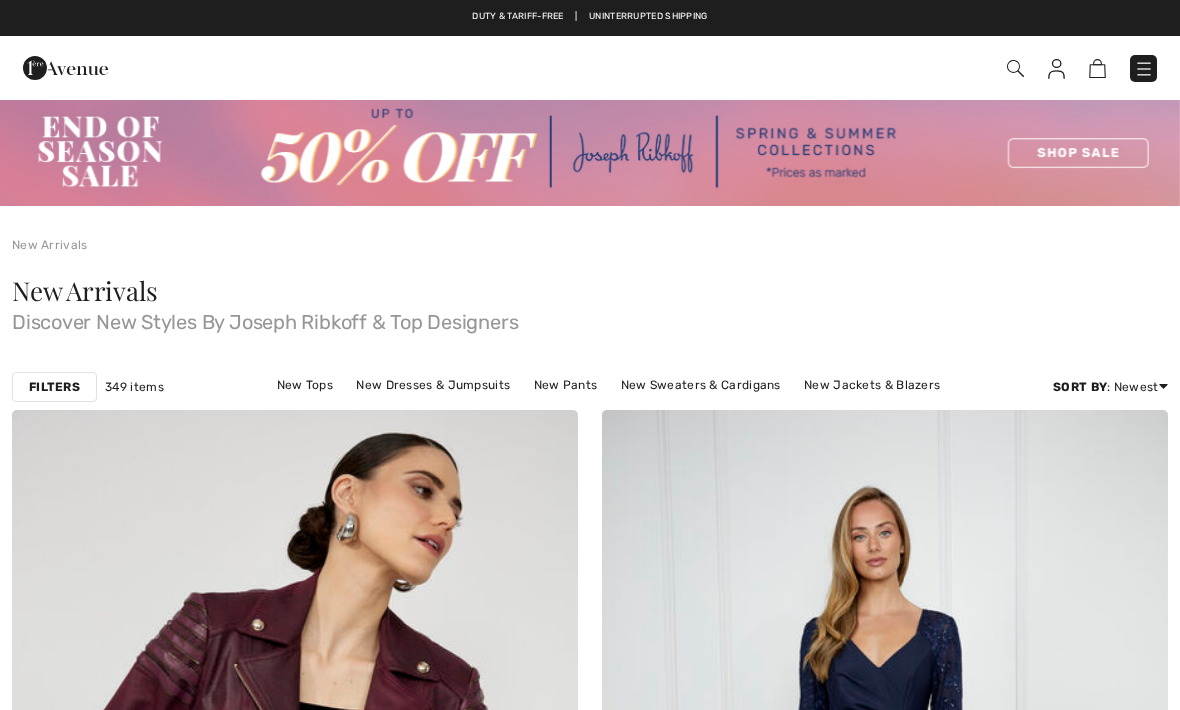 scroll, scrollTop: 0, scrollLeft: 0, axis: both 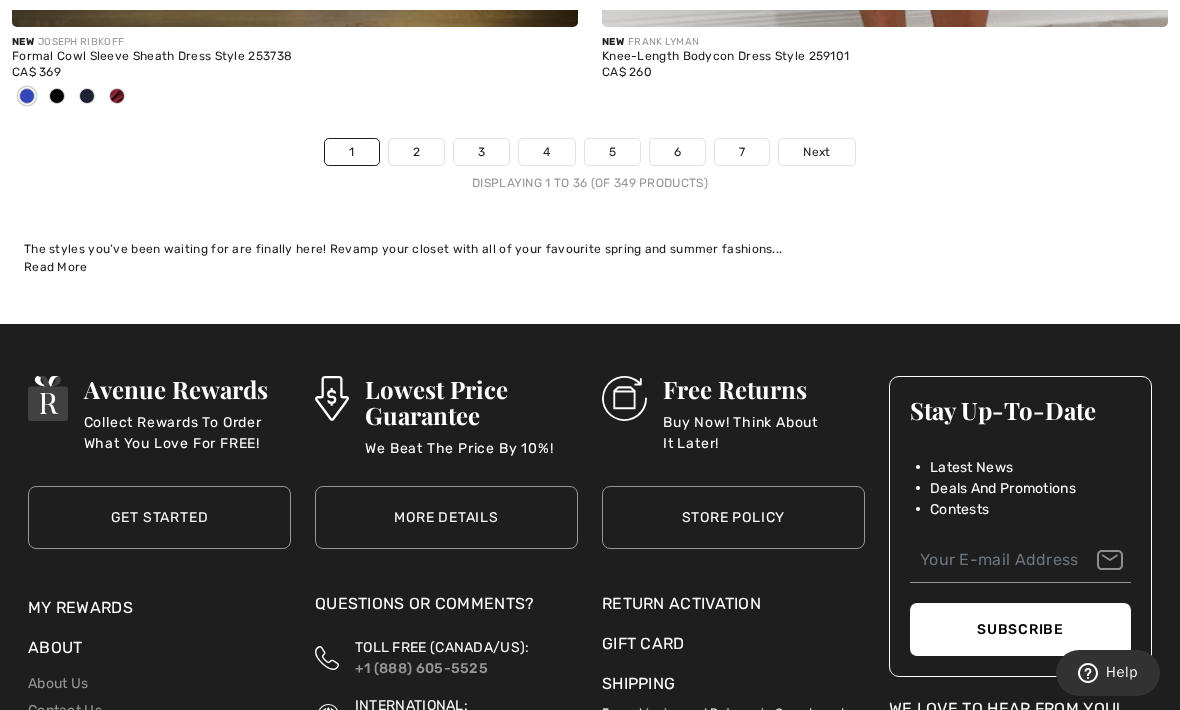 click on "Next" at bounding box center [816, 152] 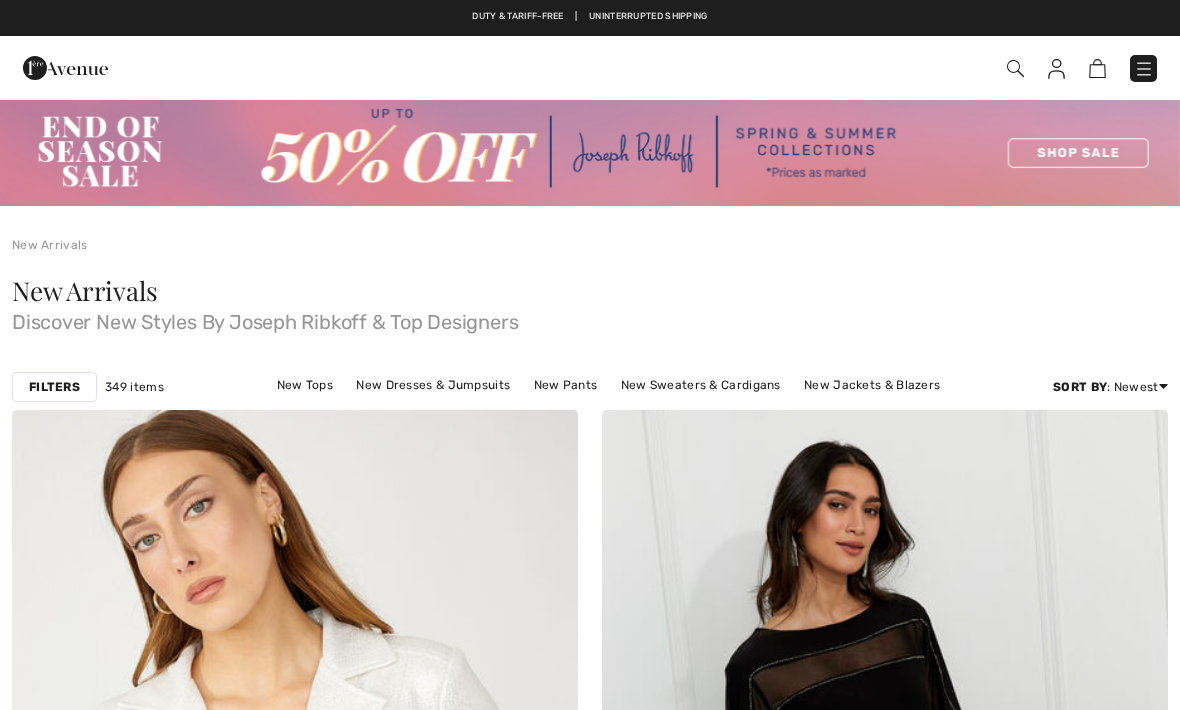 scroll, scrollTop: 0, scrollLeft: 0, axis: both 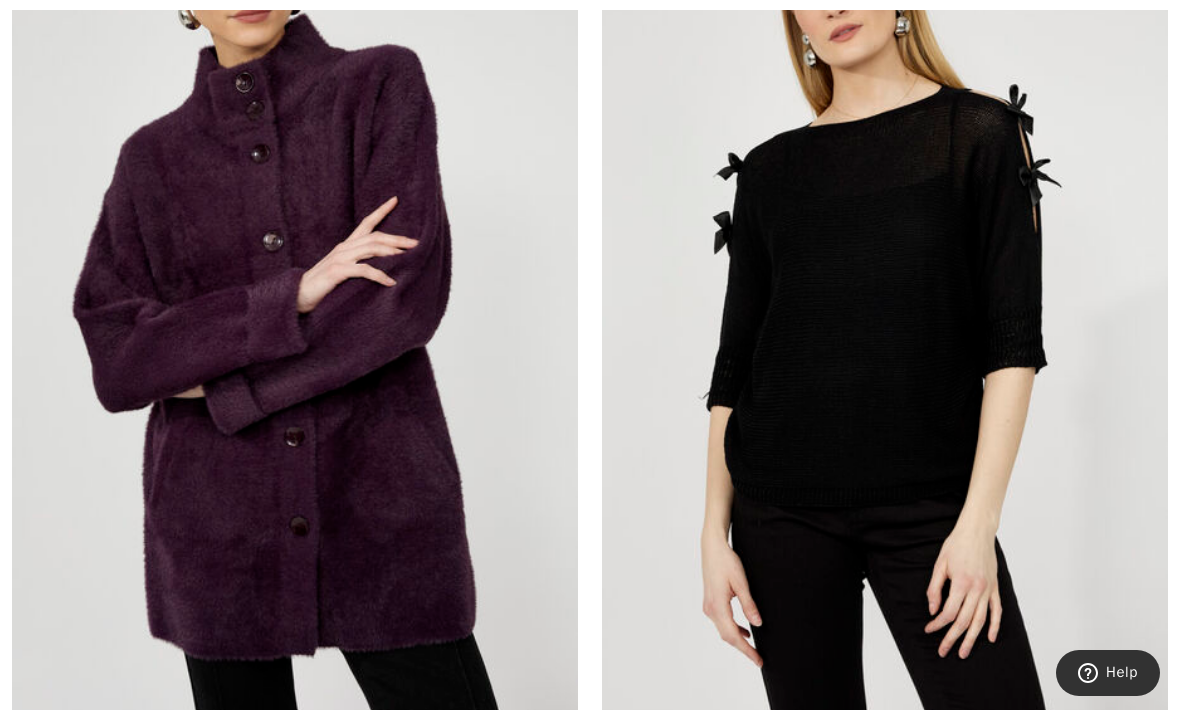 click at bounding box center (885, 308) 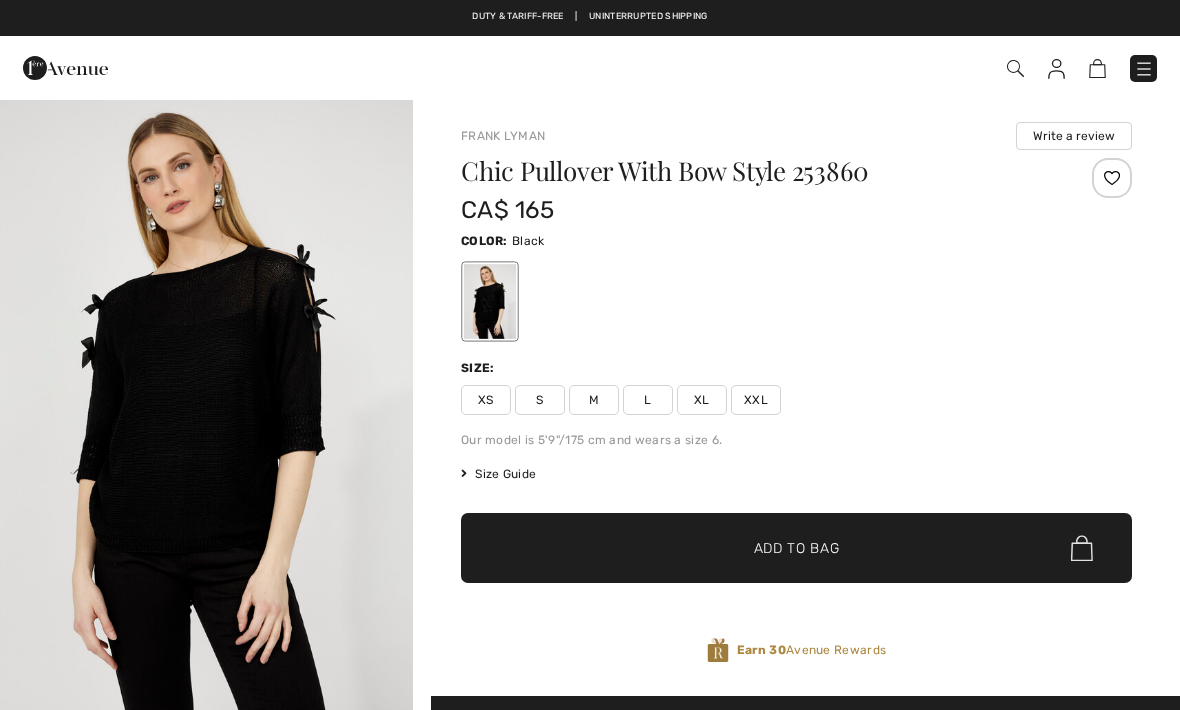 scroll, scrollTop: 0, scrollLeft: 0, axis: both 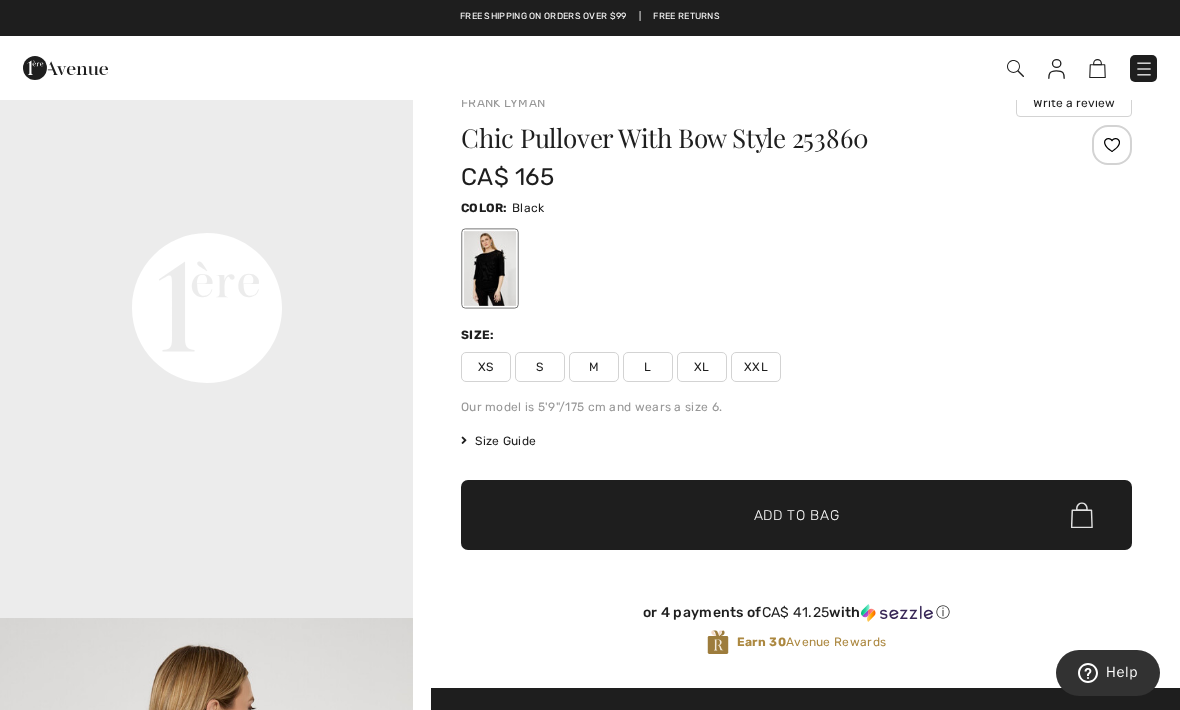 click on "M" at bounding box center [594, 367] 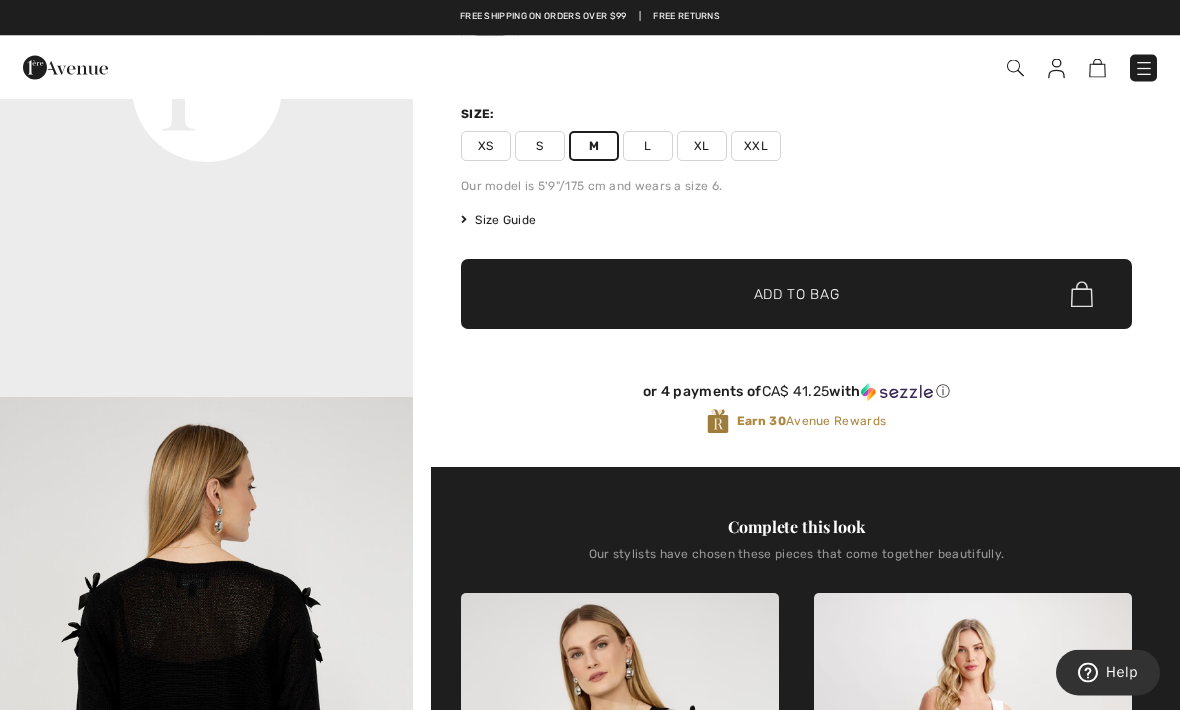 scroll, scrollTop: 254, scrollLeft: 0, axis: vertical 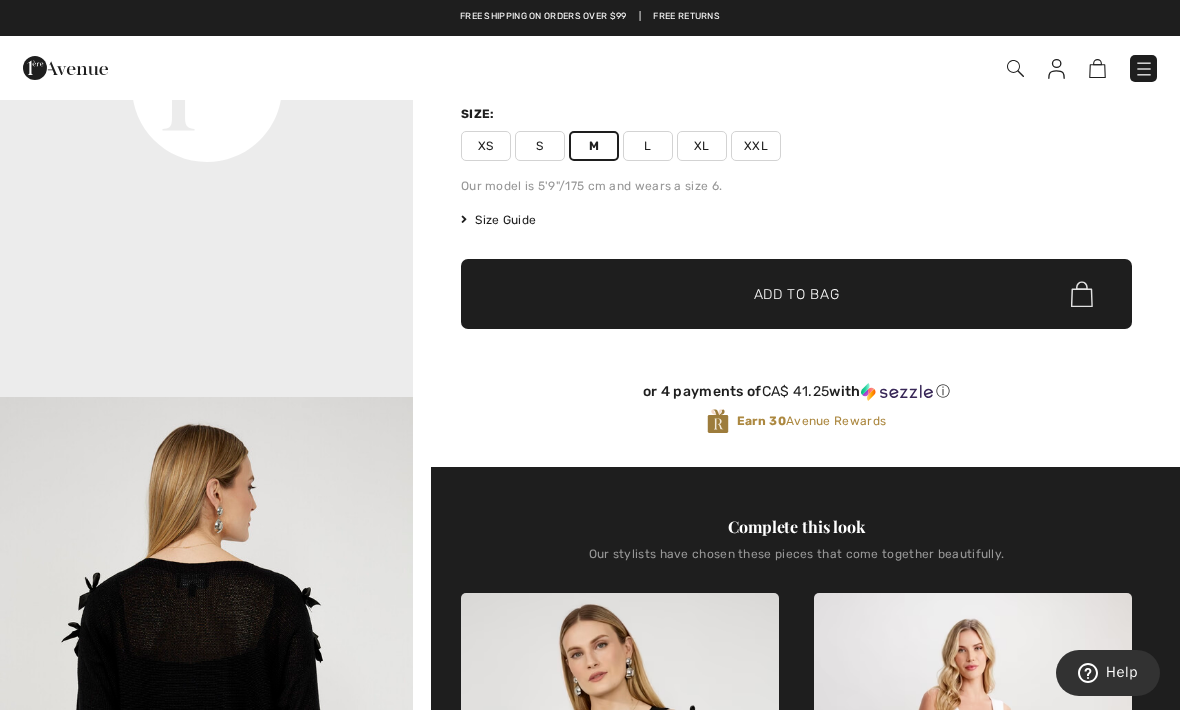 click on "✔ Added to Bag
Add to Bag" at bounding box center [796, 294] 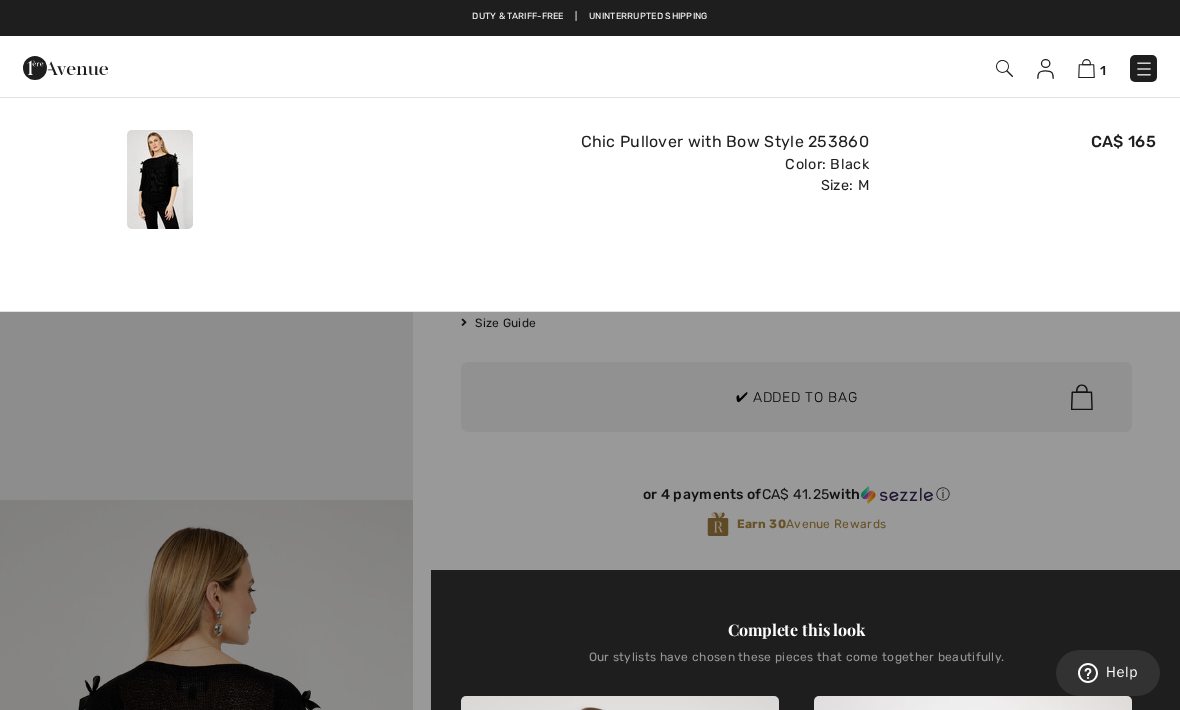 scroll, scrollTop: 0, scrollLeft: 0, axis: both 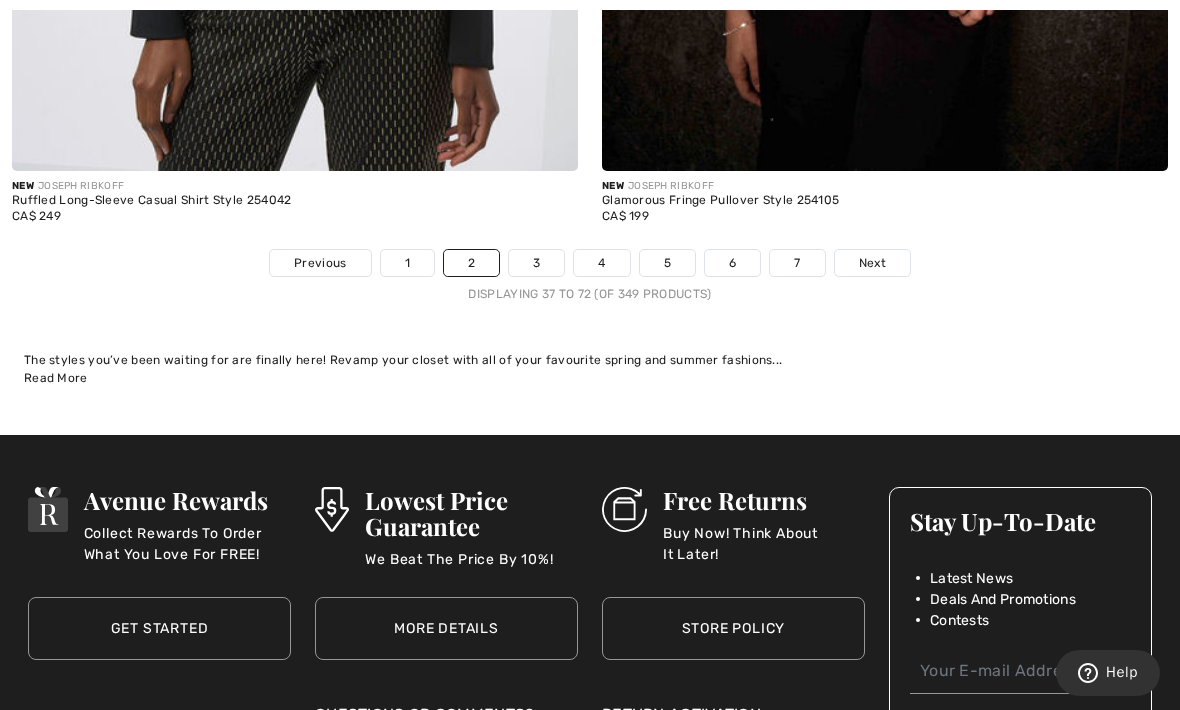 click on "Next" at bounding box center [872, 263] 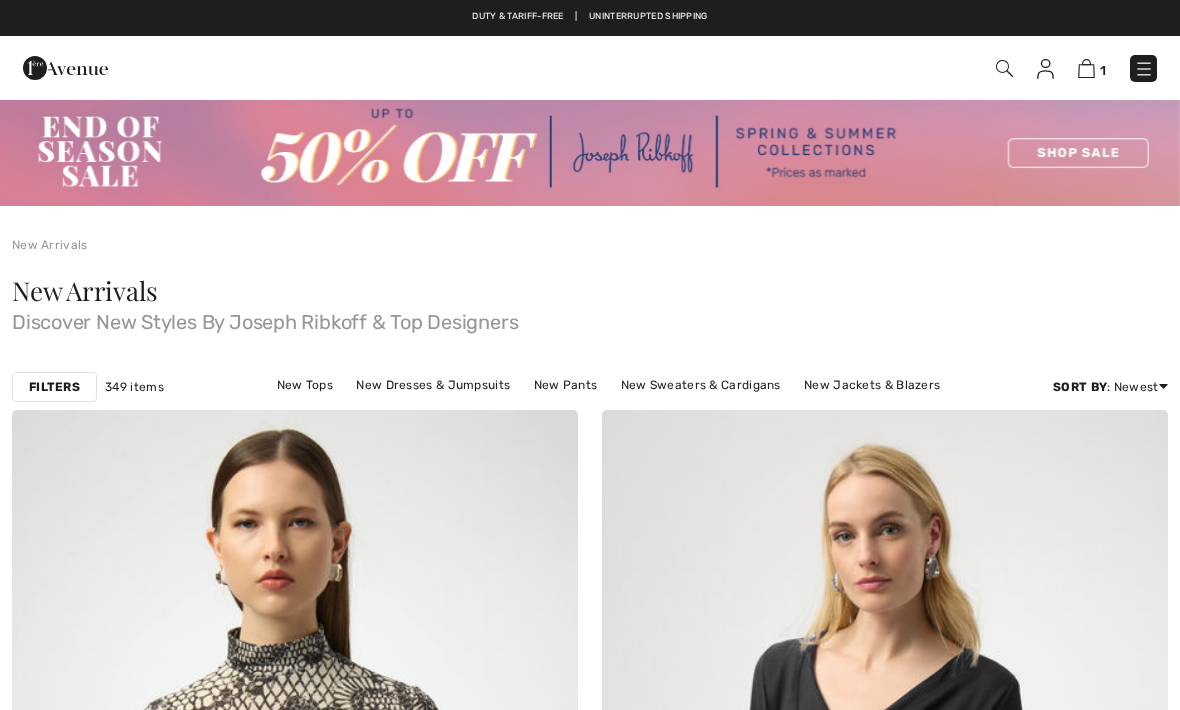 scroll, scrollTop: 0, scrollLeft: 0, axis: both 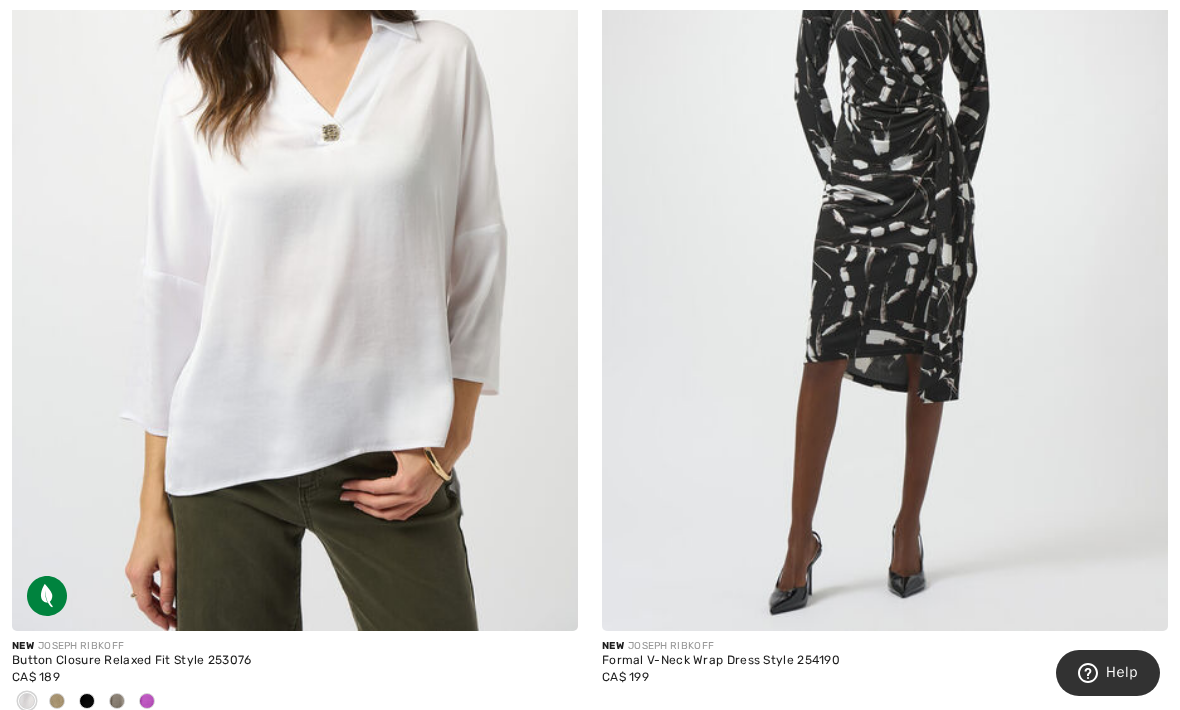 click at bounding box center [295, 206] 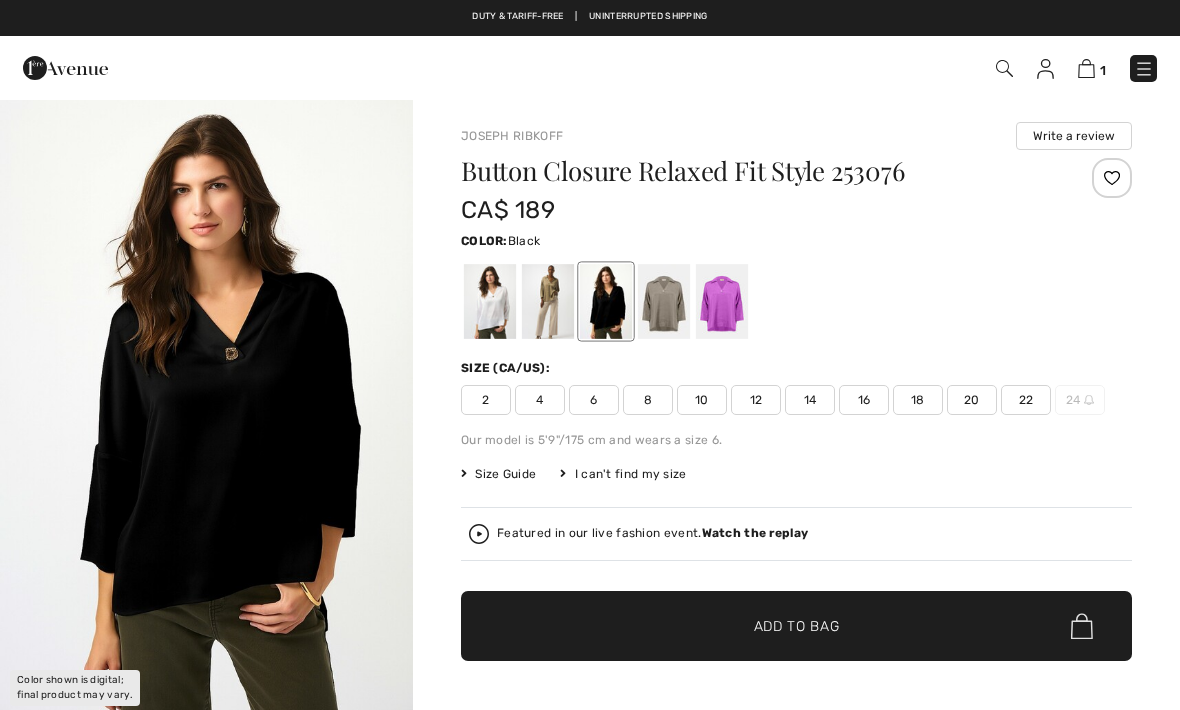 scroll, scrollTop: 0, scrollLeft: 0, axis: both 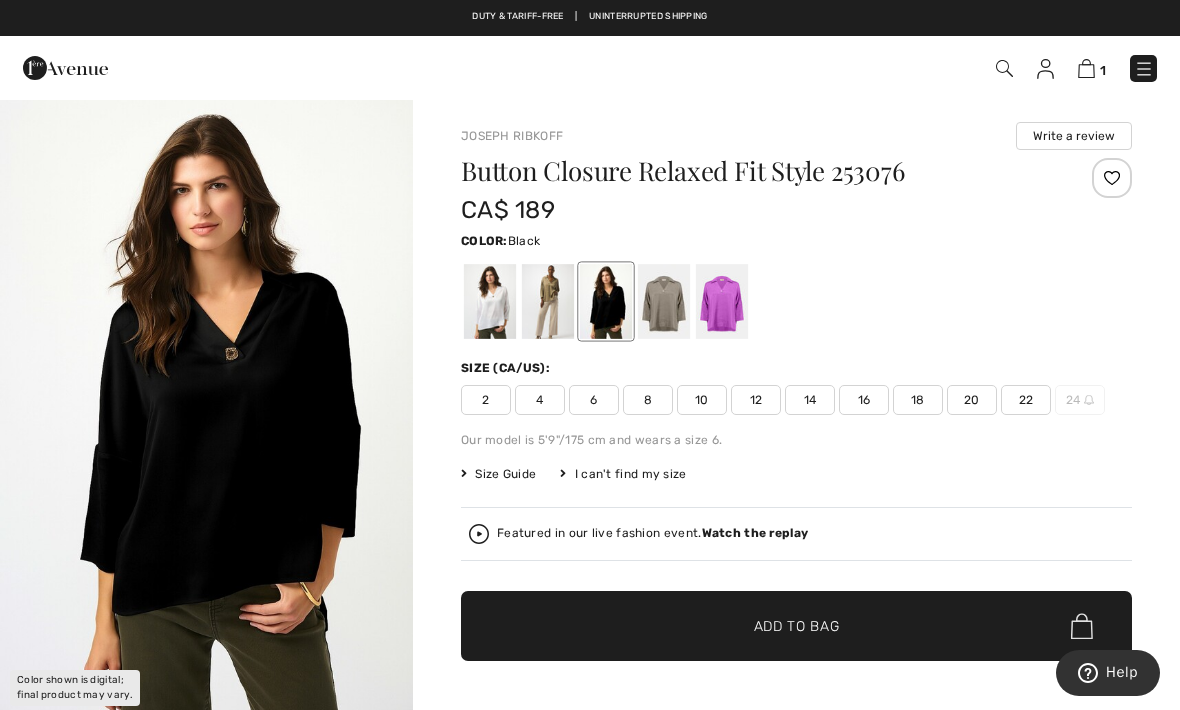 click at bounding box center [206, 408] 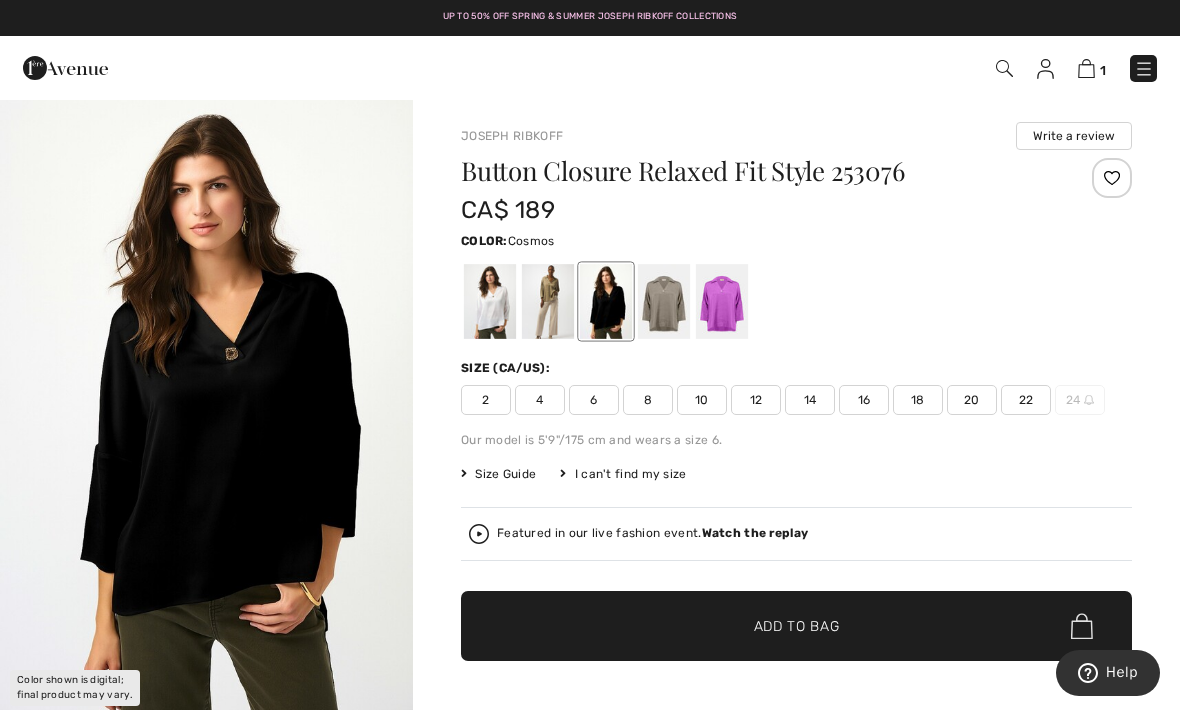 click at bounding box center [490, 301] 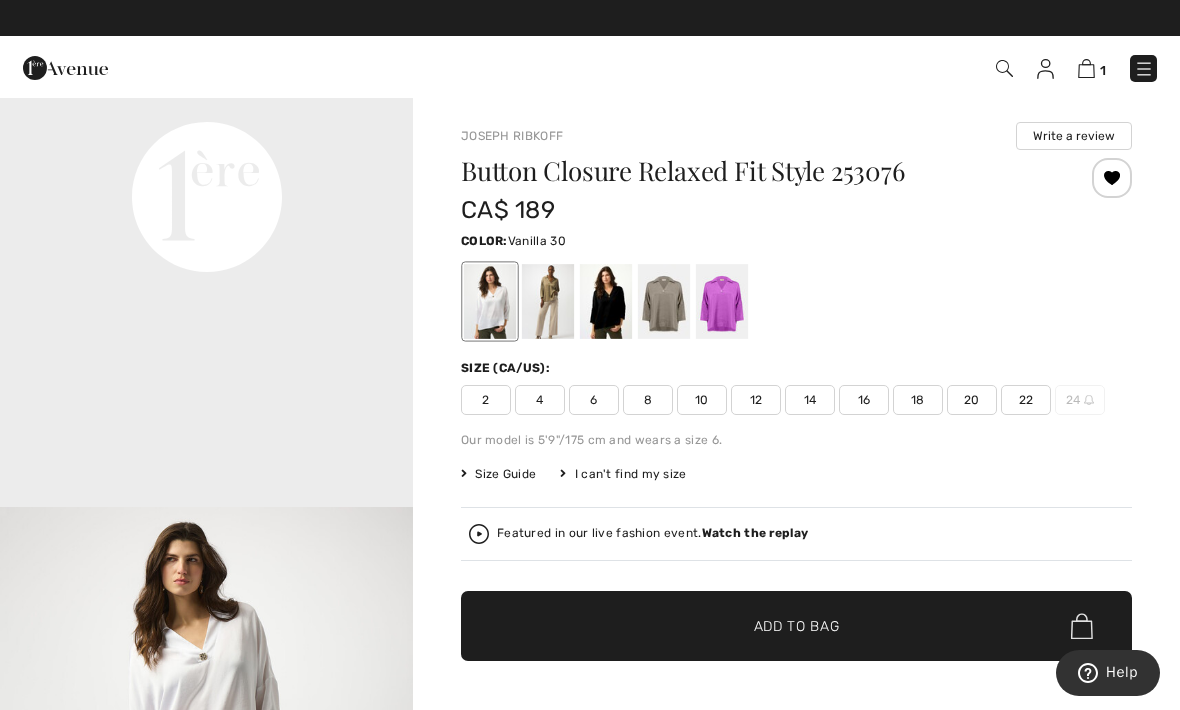 scroll, scrollTop: 1568, scrollLeft: 0, axis: vertical 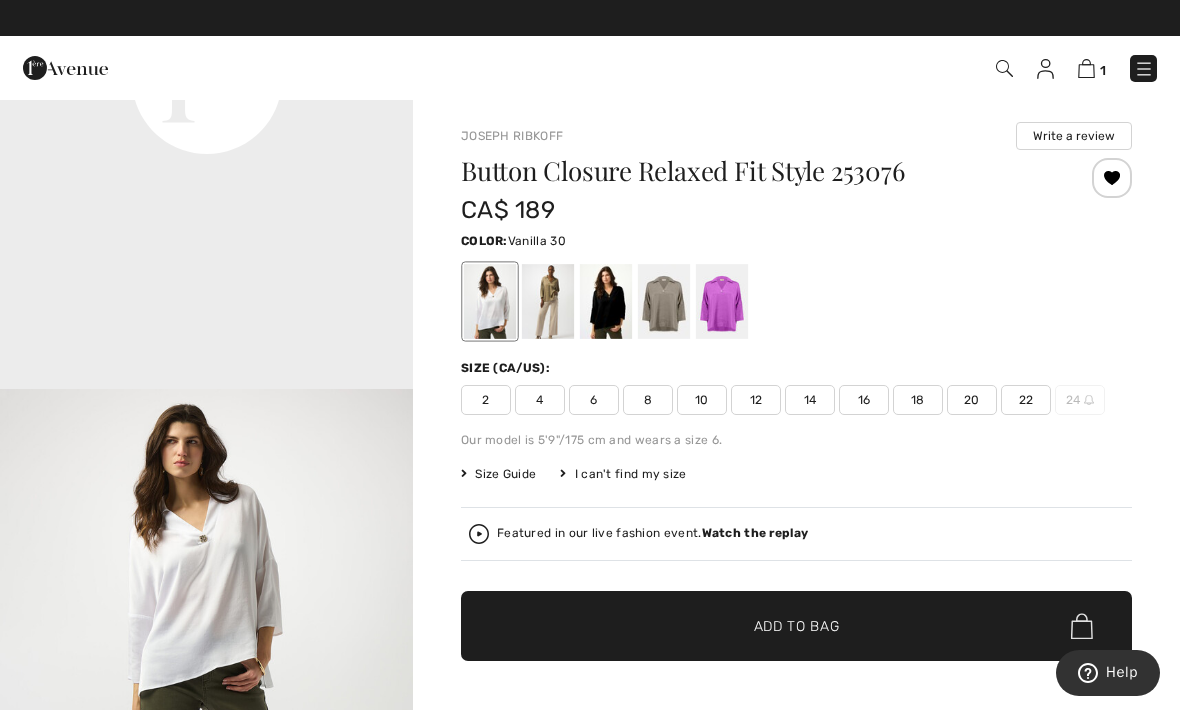 click at bounding box center (548, 301) 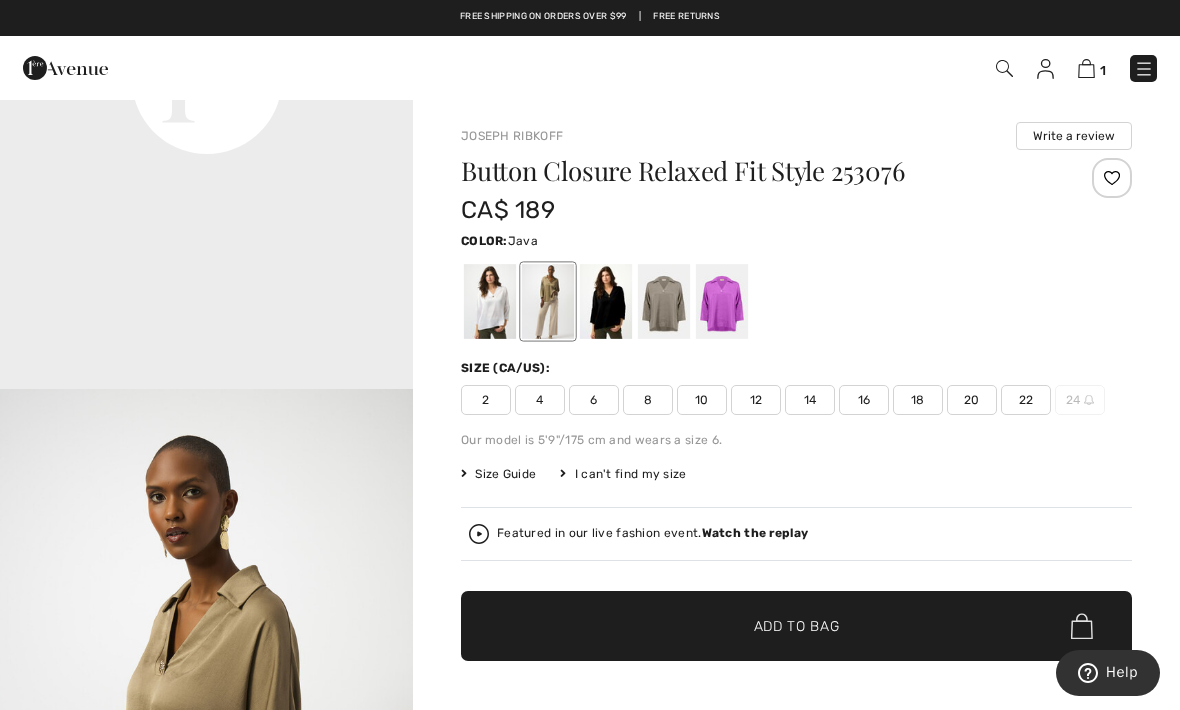 scroll, scrollTop: 0, scrollLeft: 0, axis: both 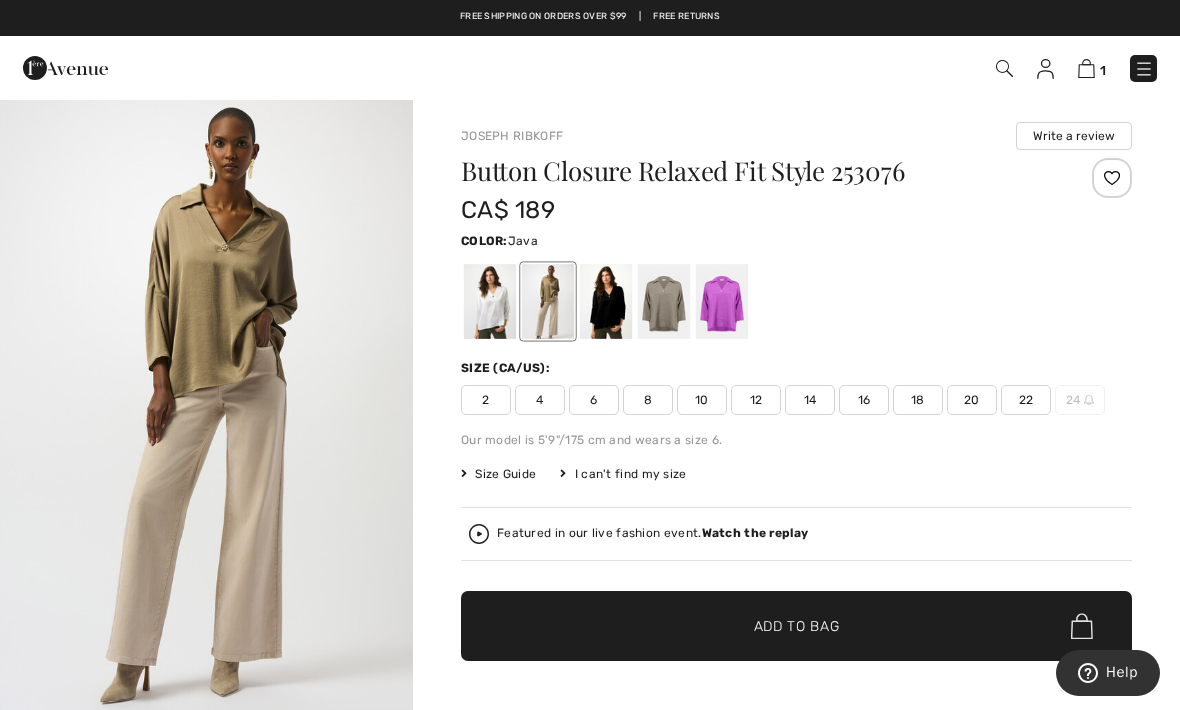 click at bounding box center [606, 301] 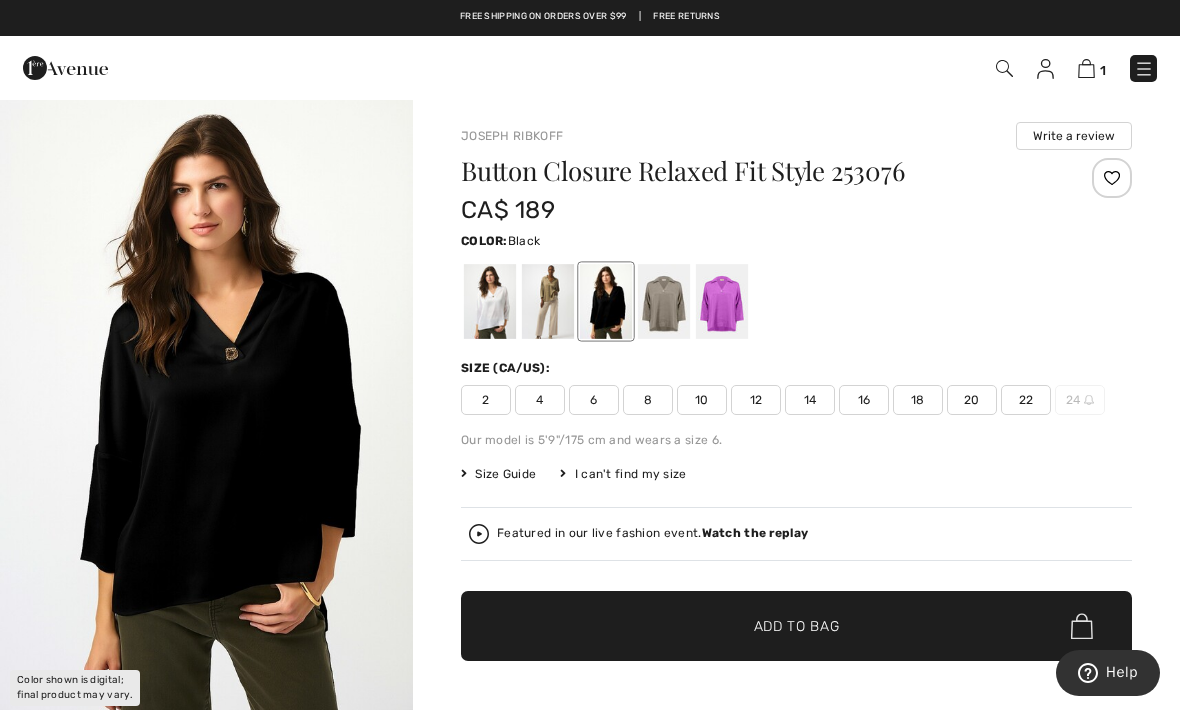 click at bounding box center (664, 301) 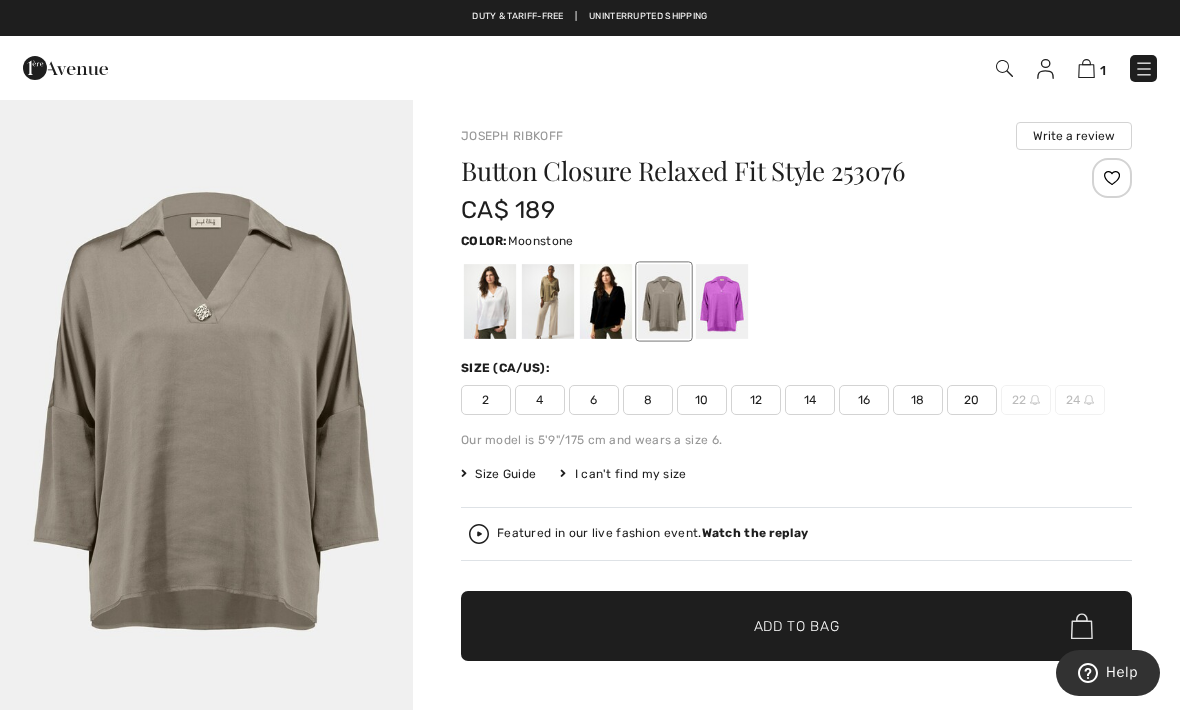 click at bounding box center (722, 301) 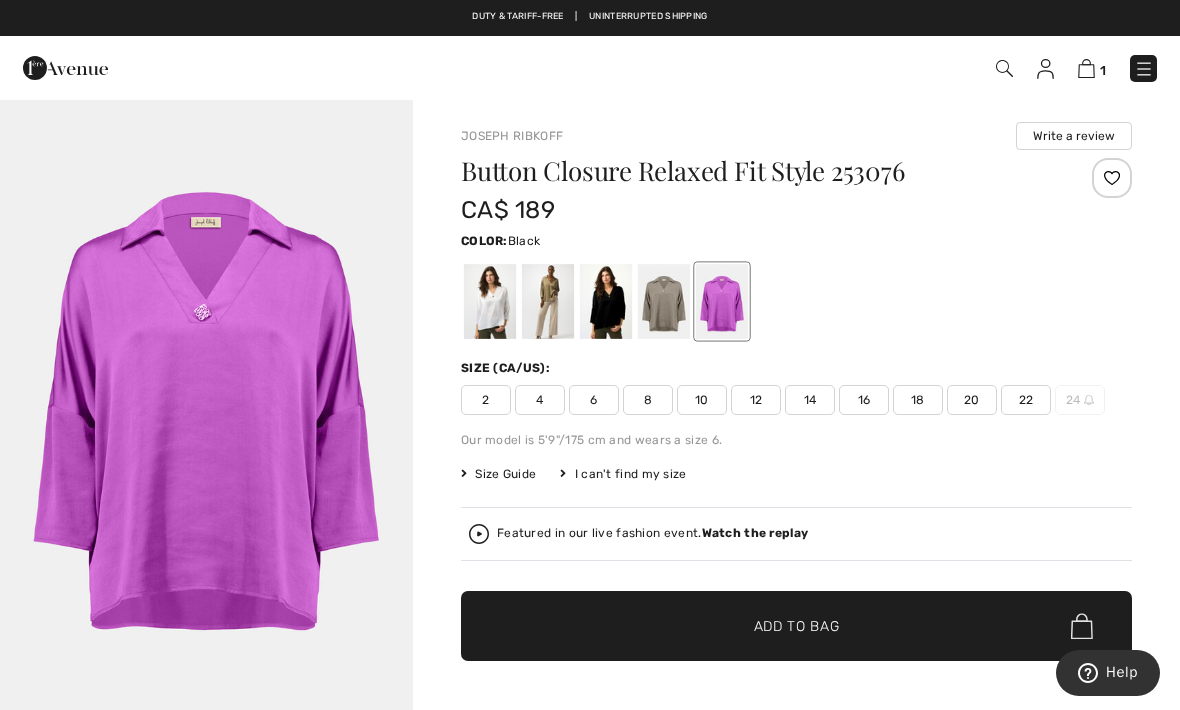 click at bounding box center [606, 301] 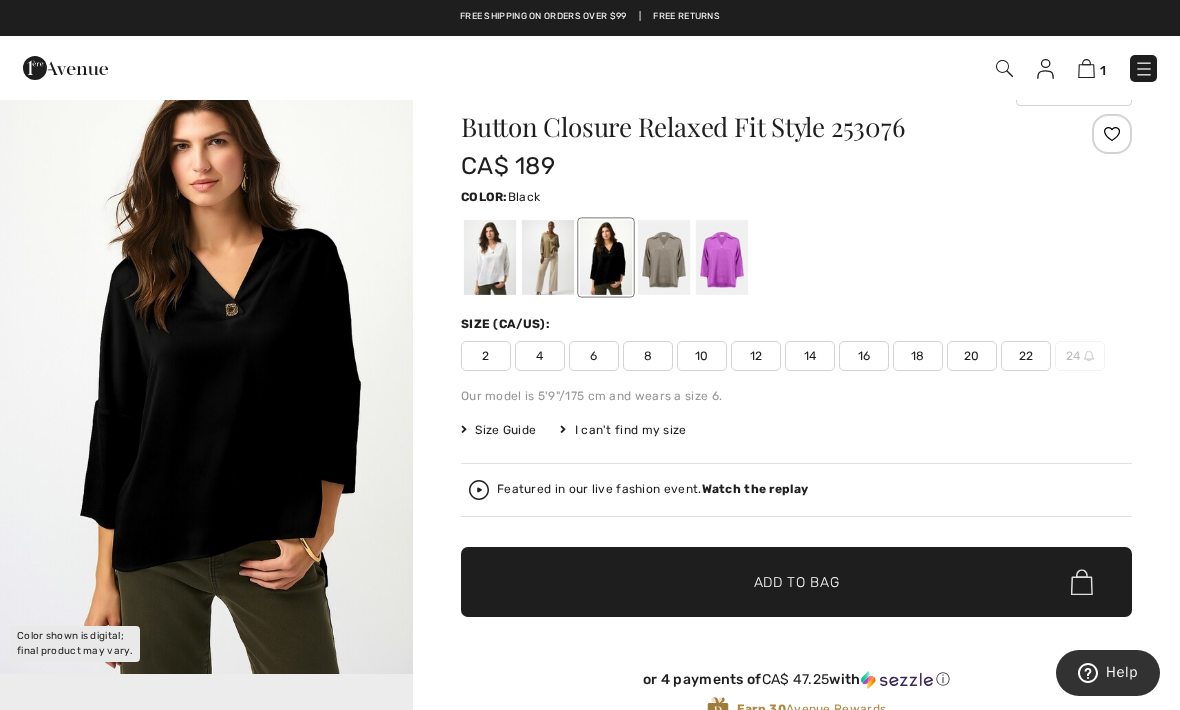 scroll, scrollTop: 0, scrollLeft: 0, axis: both 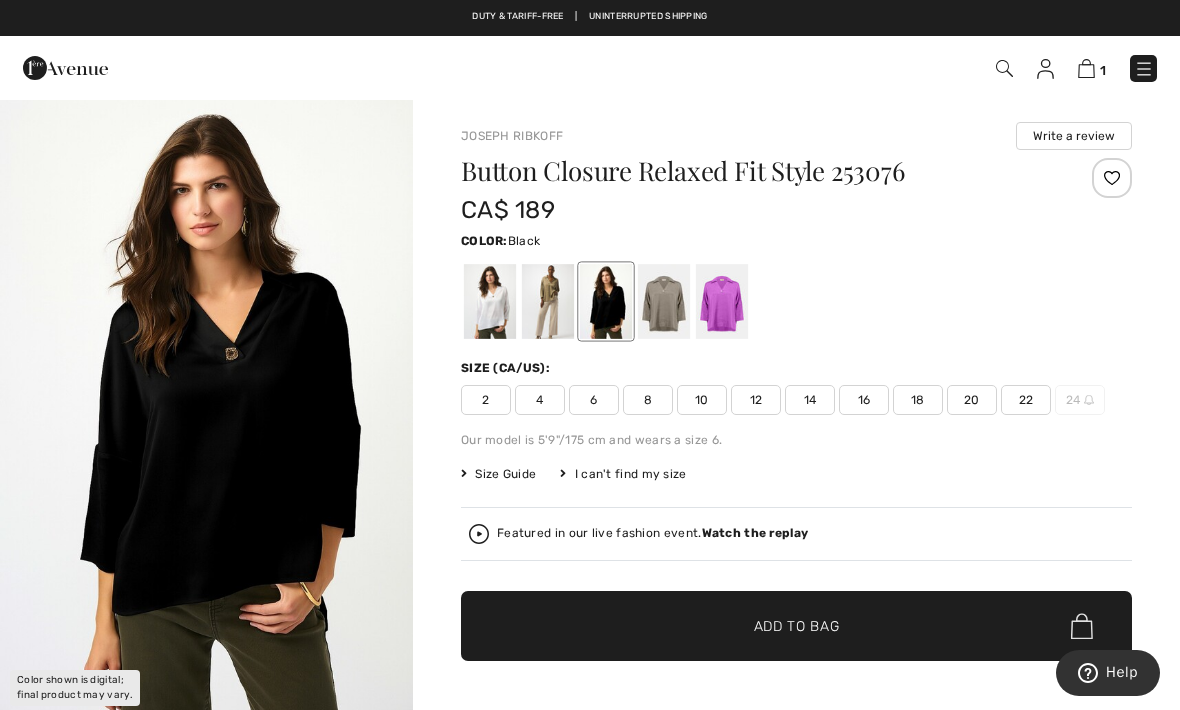 click at bounding box center (65, 68) 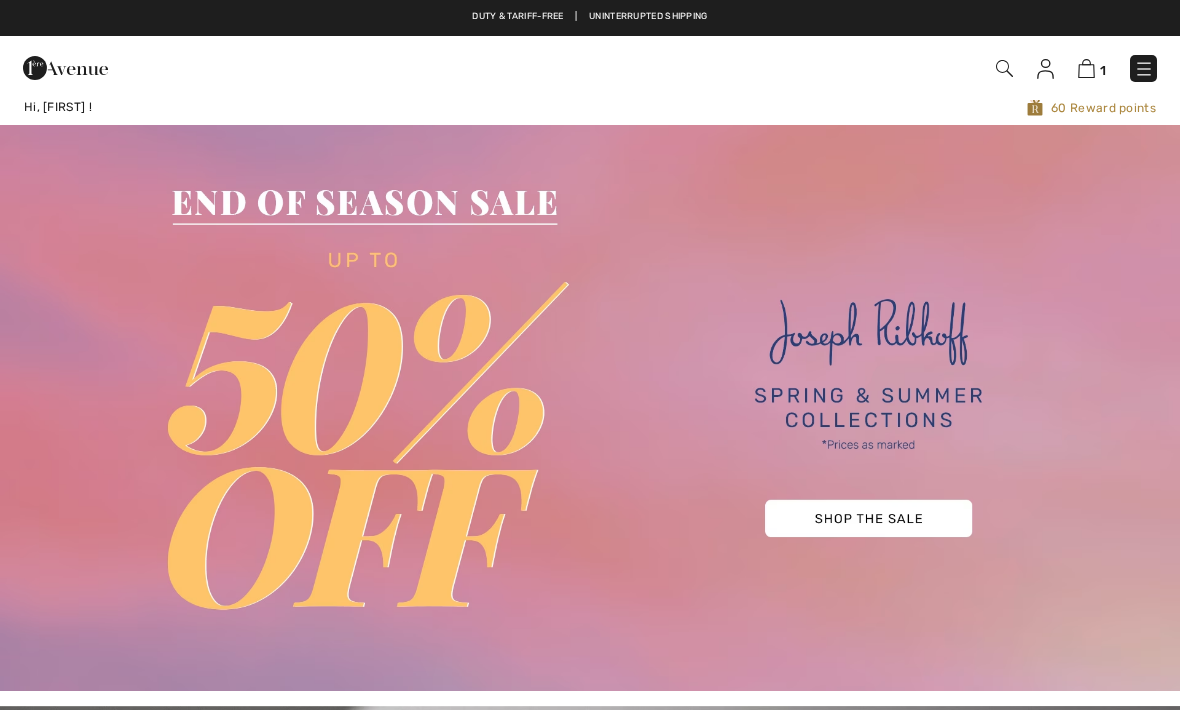 scroll, scrollTop: 0, scrollLeft: 0, axis: both 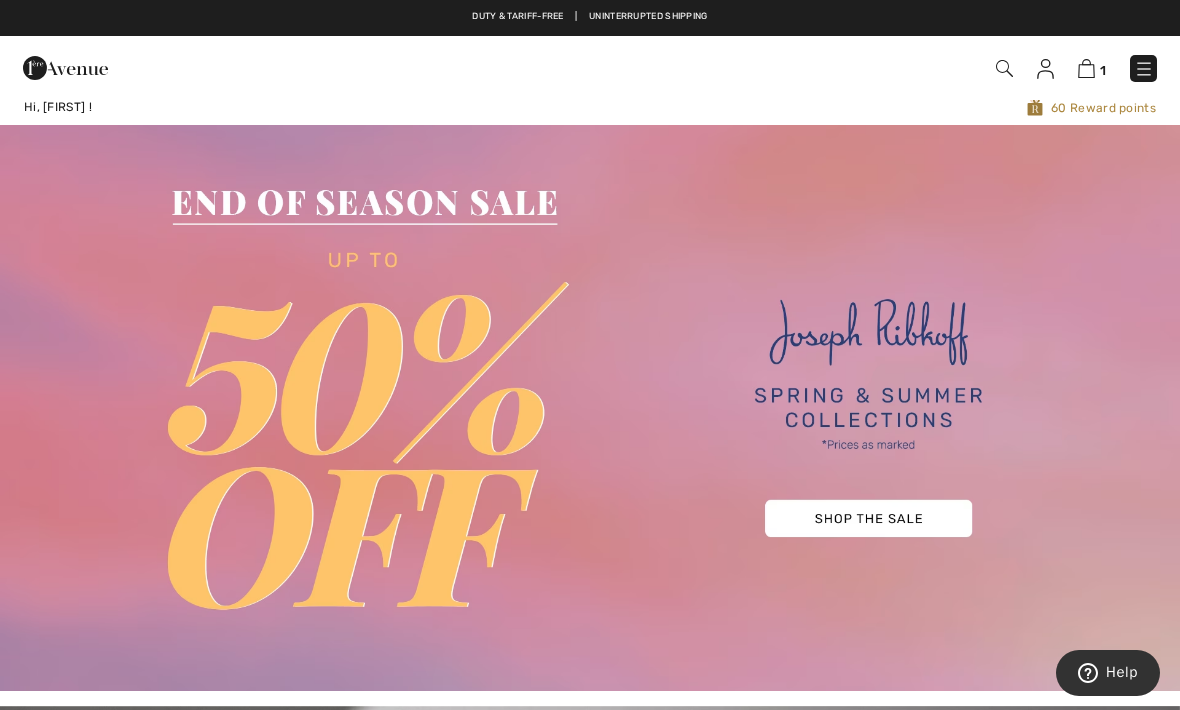 click on "Hi, [FIRST] !" at bounding box center (250, 107) 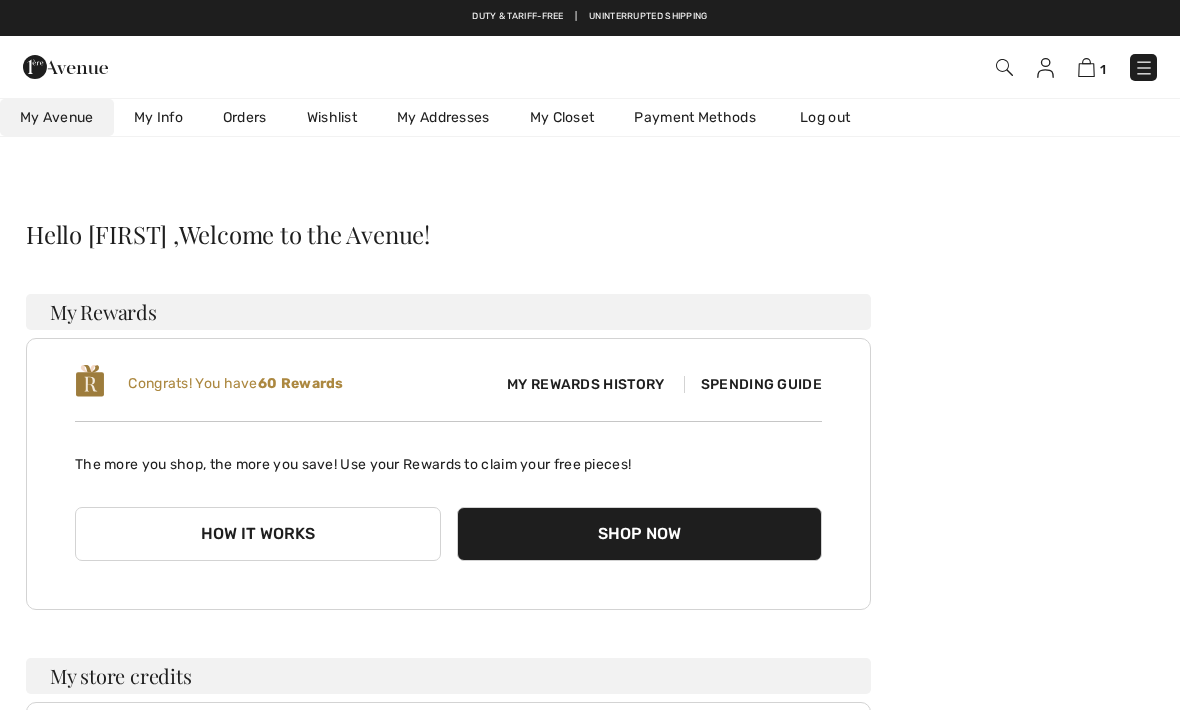 scroll, scrollTop: 0, scrollLeft: 0, axis: both 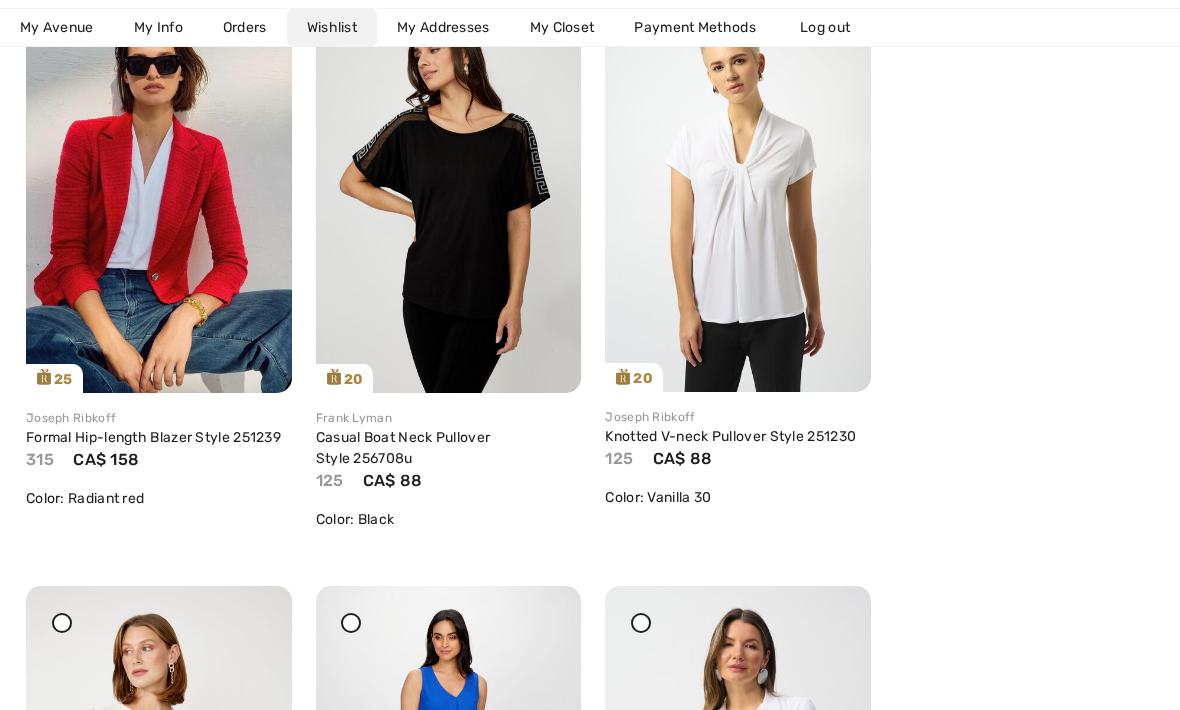 click on "Share" at bounding box center [507, 357] 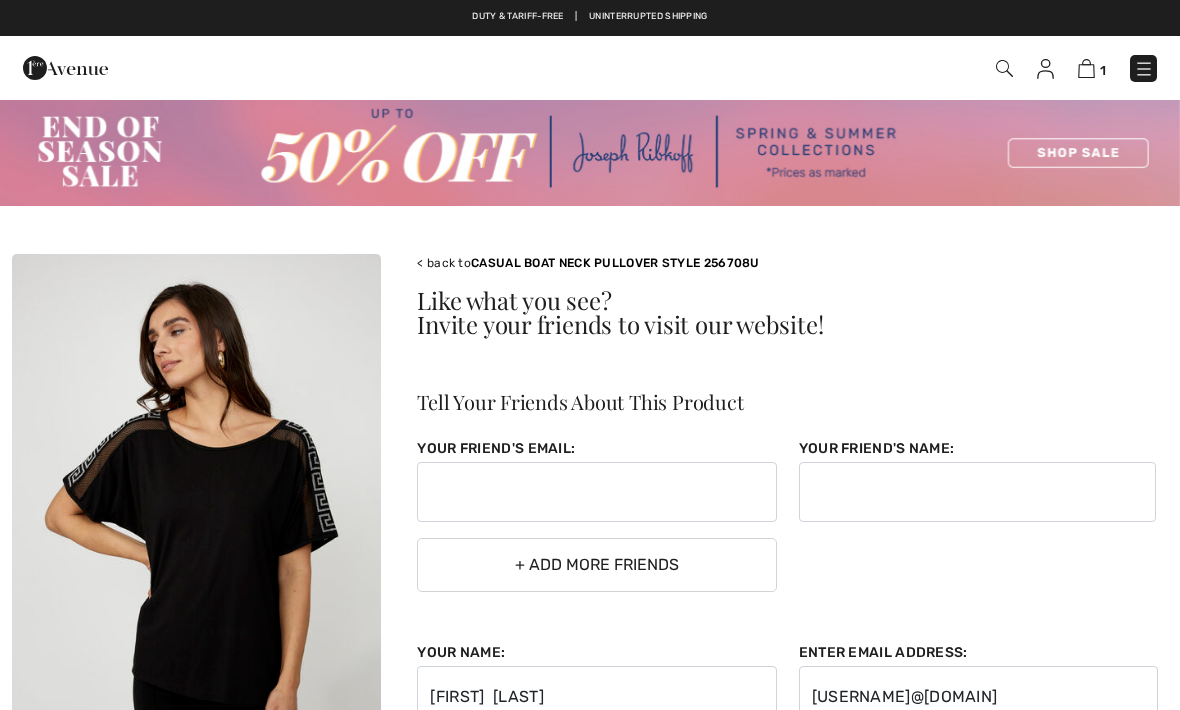 scroll, scrollTop: 0, scrollLeft: 0, axis: both 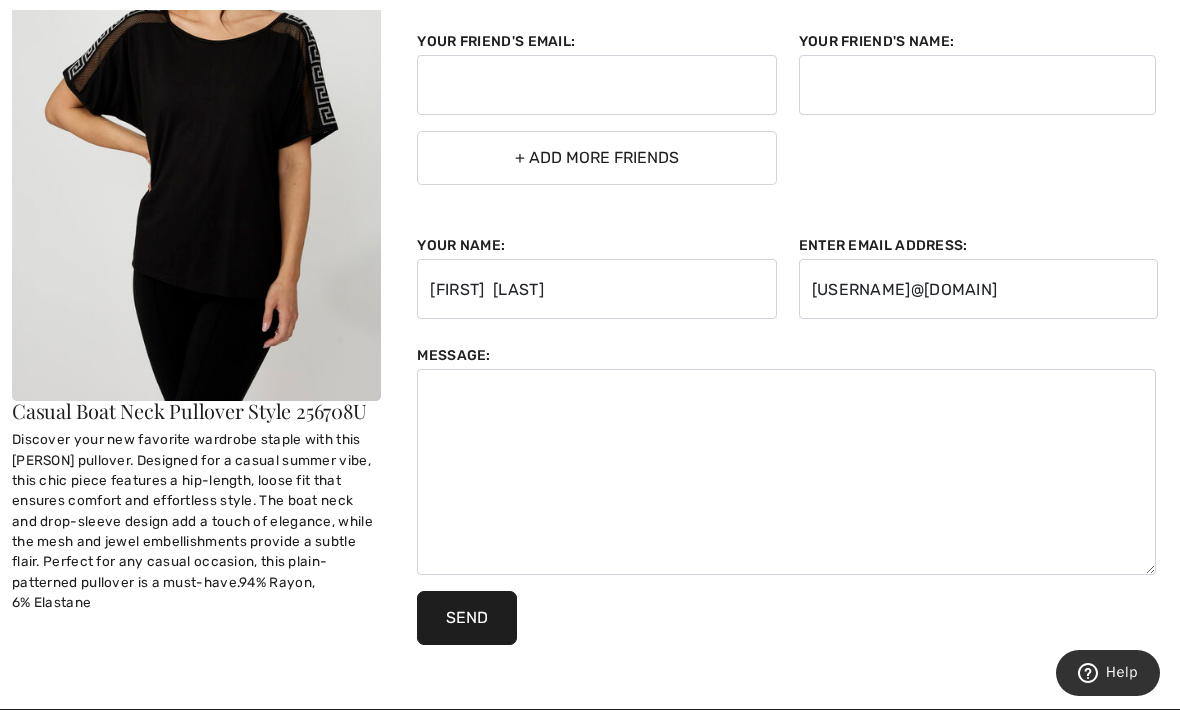 click at bounding box center [196, 124] 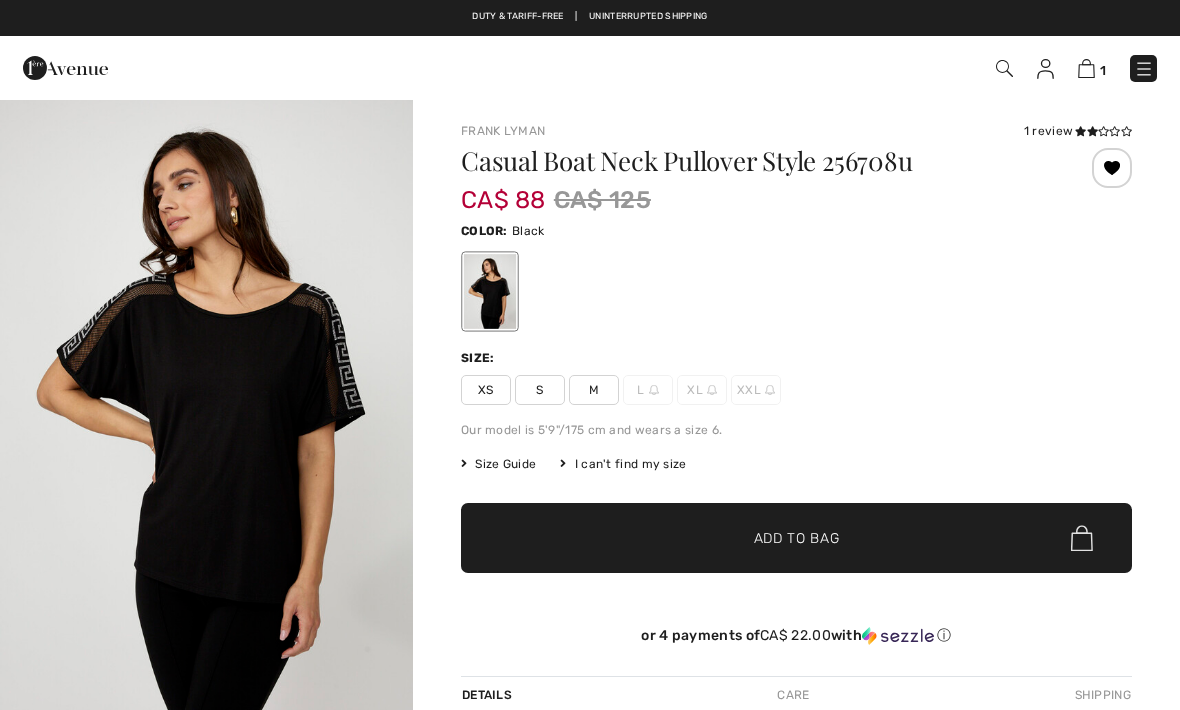 scroll, scrollTop: 0, scrollLeft: 0, axis: both 